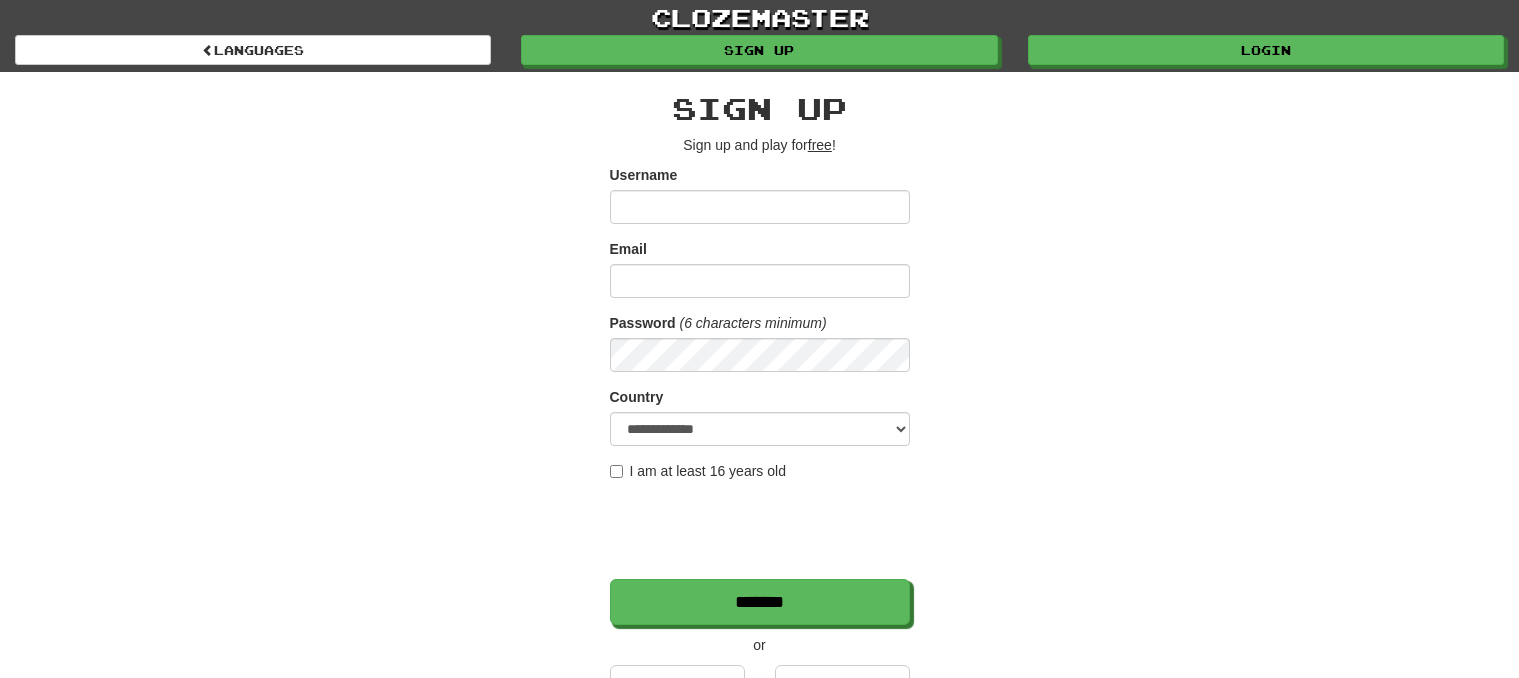 scroll, scrollTop: 0, scrollLeft: 0, axis: both 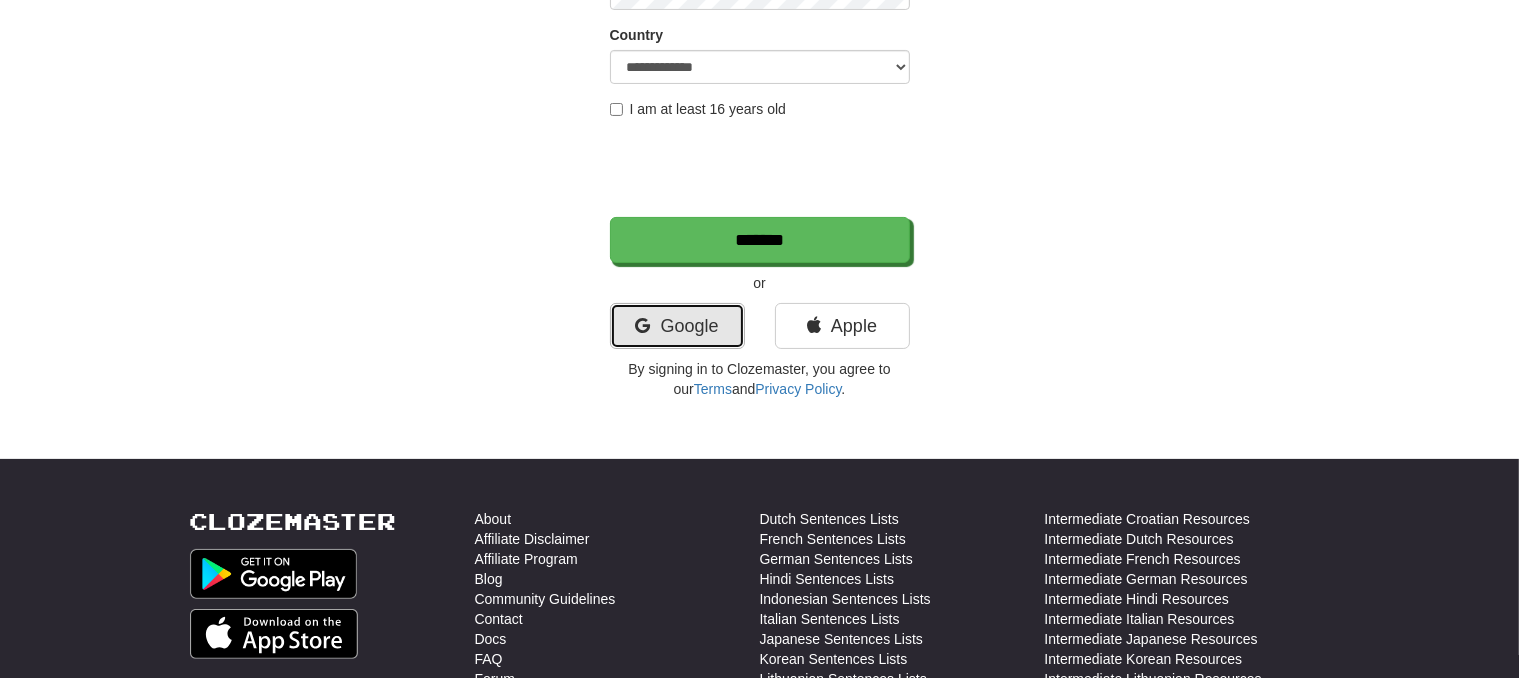 click on "Google" at bounding box center [677, 326] 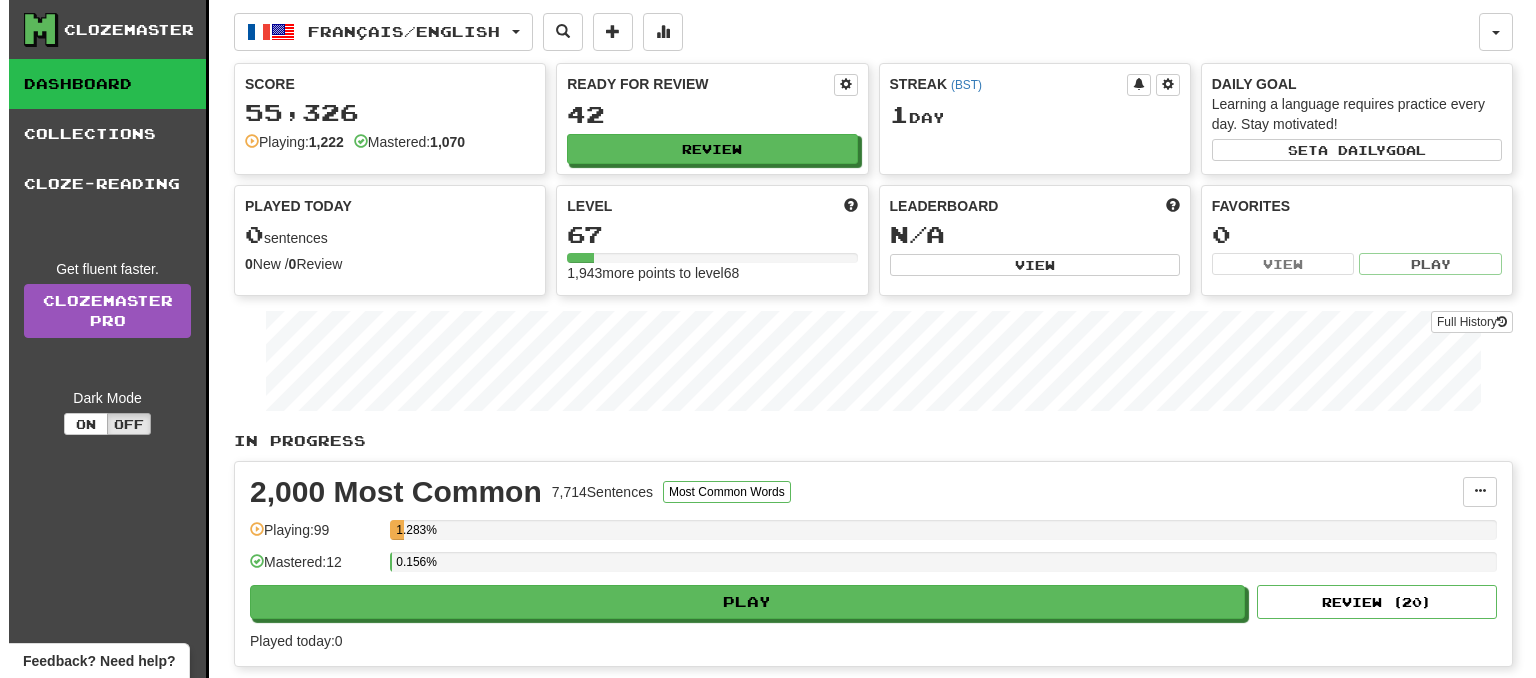 scroll, scrollTop: 0, scrollLeft: 0, axis: both 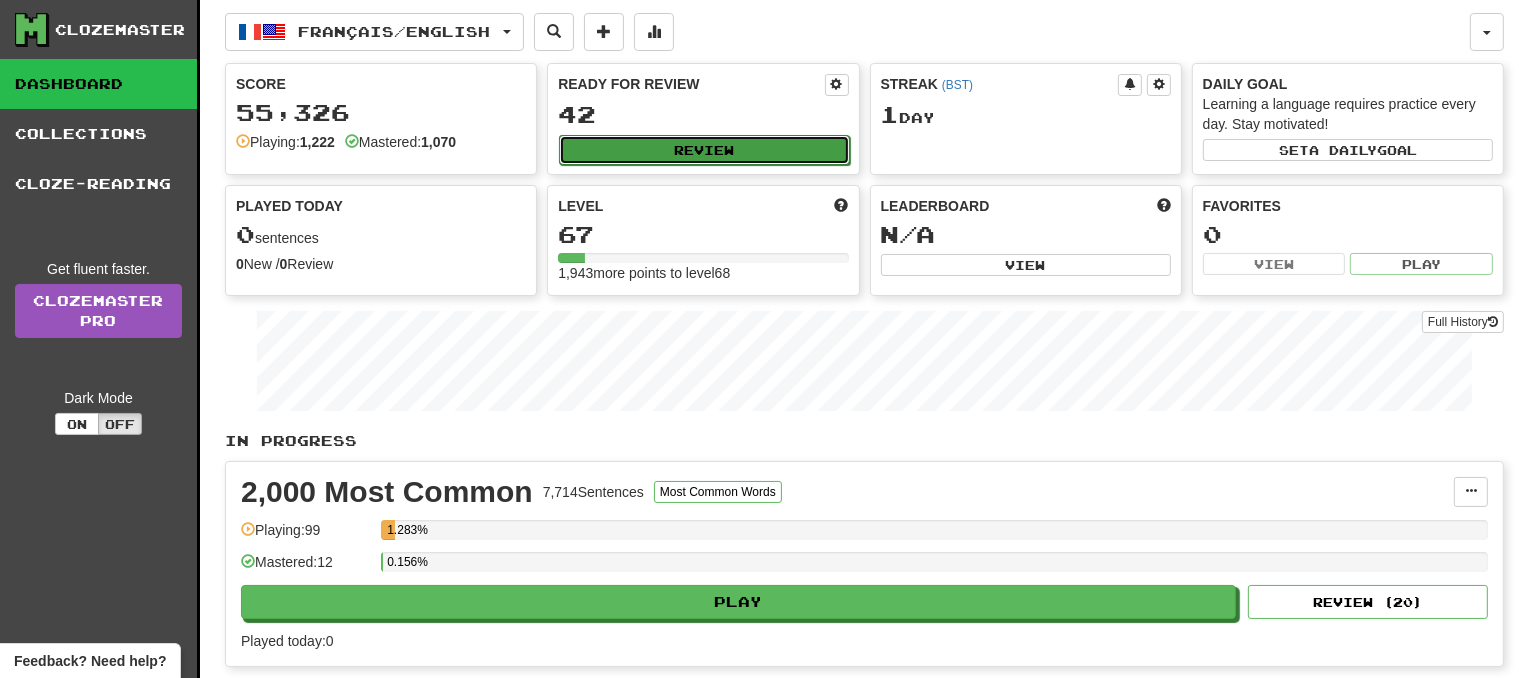 click on "Review" at bounding box center (704, 150) 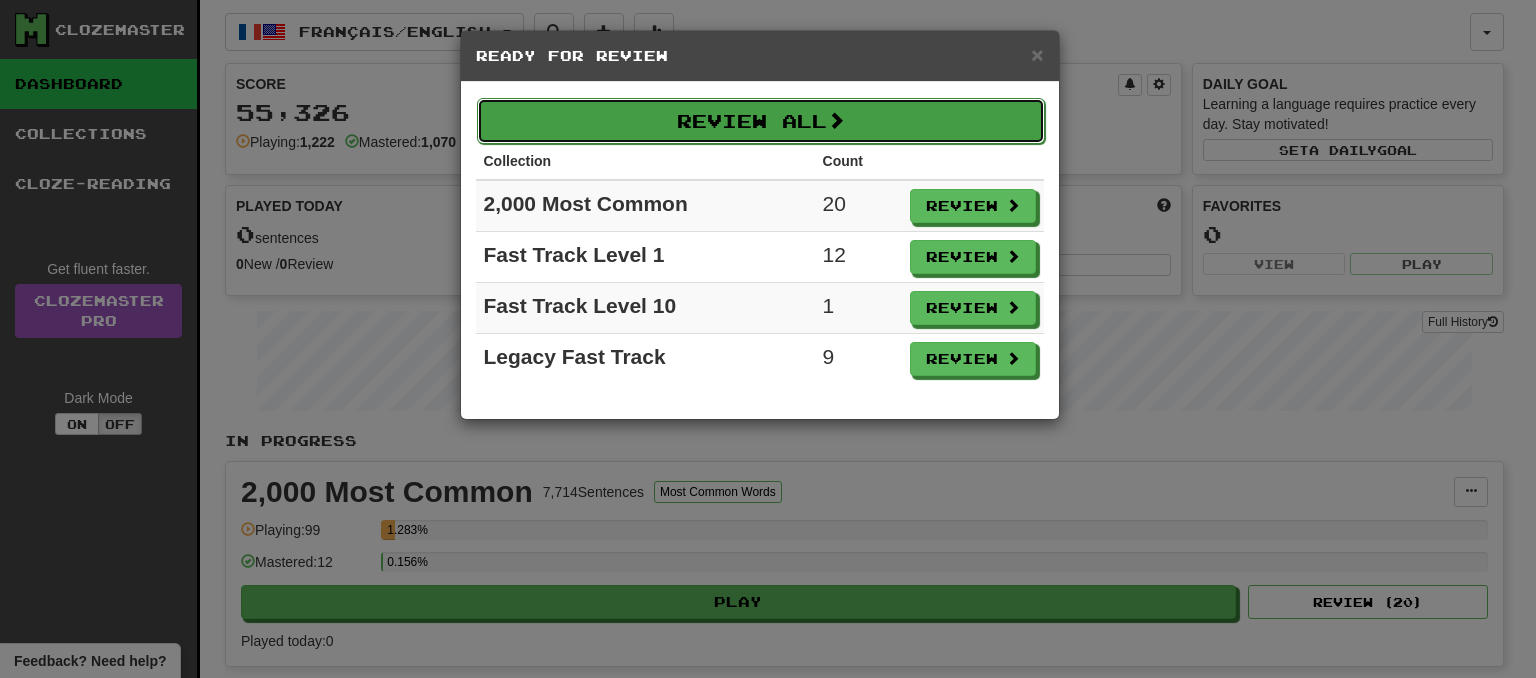 click on "Review All" at bounding box center (761, 121) 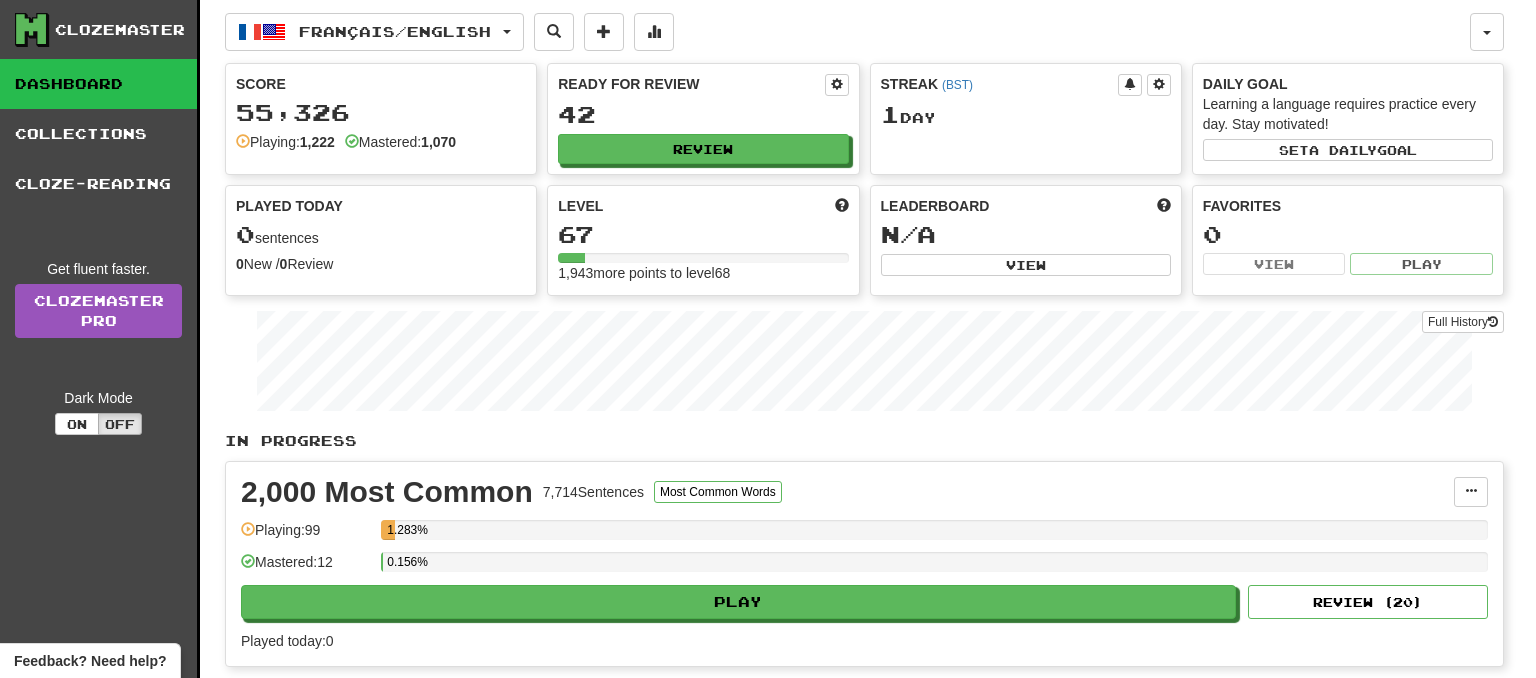 select on "**" 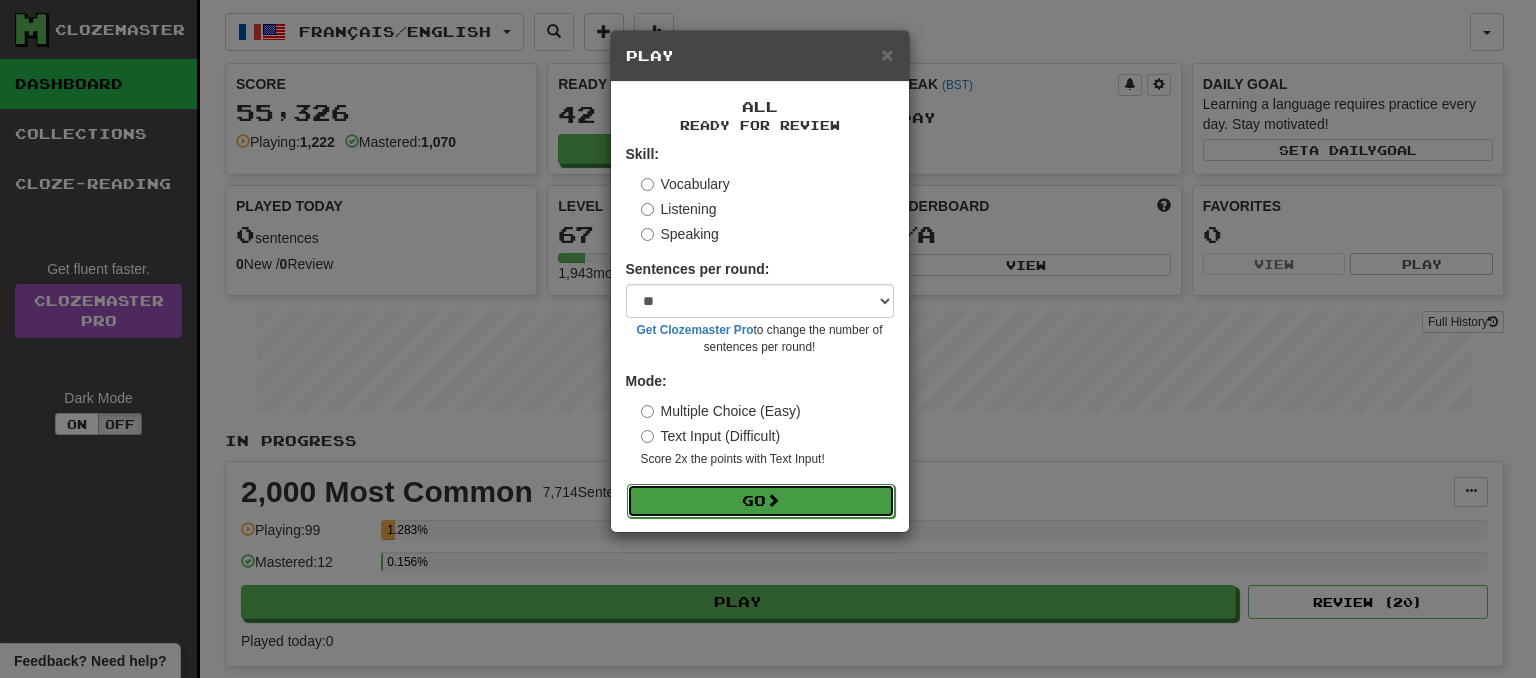 click on "Go" at bounding box center [761, 501] 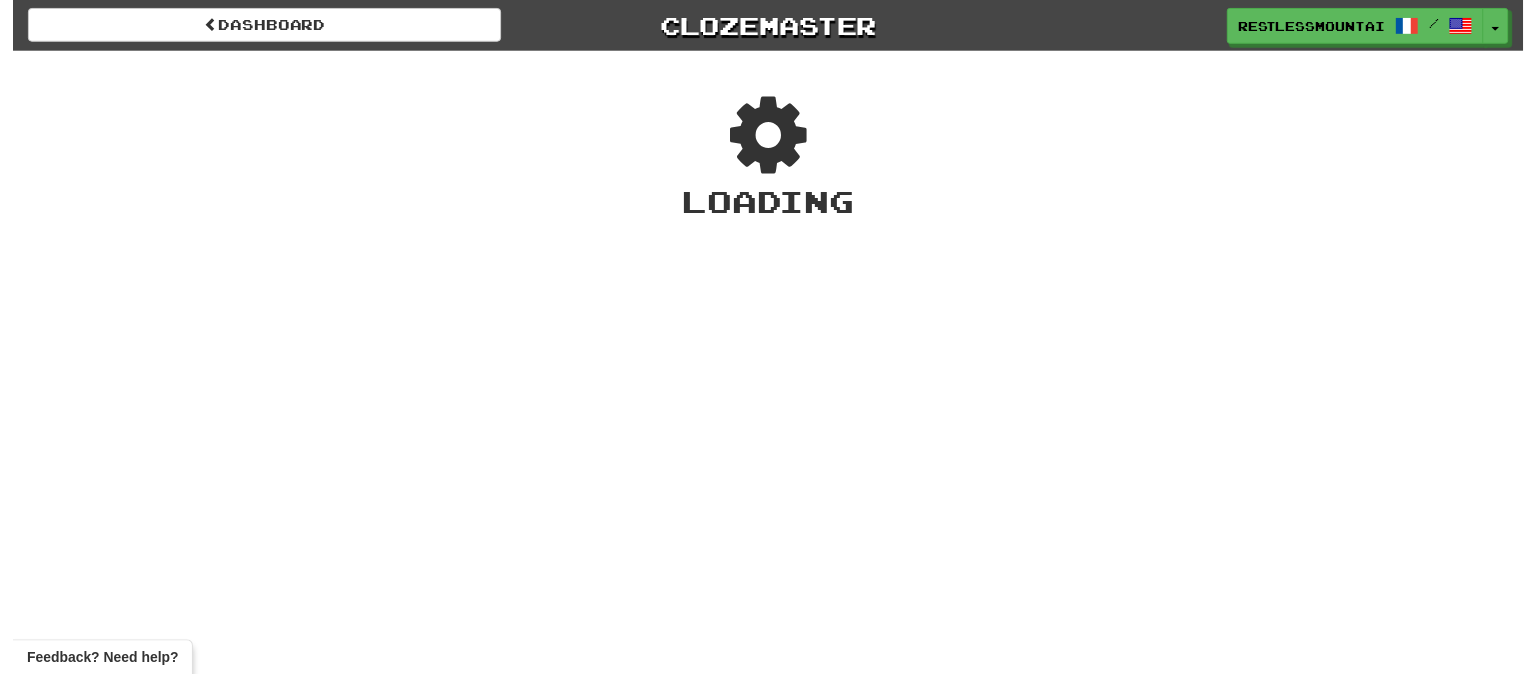 scroll, scrollTop: 0, scrollLeft: 0, axis: both 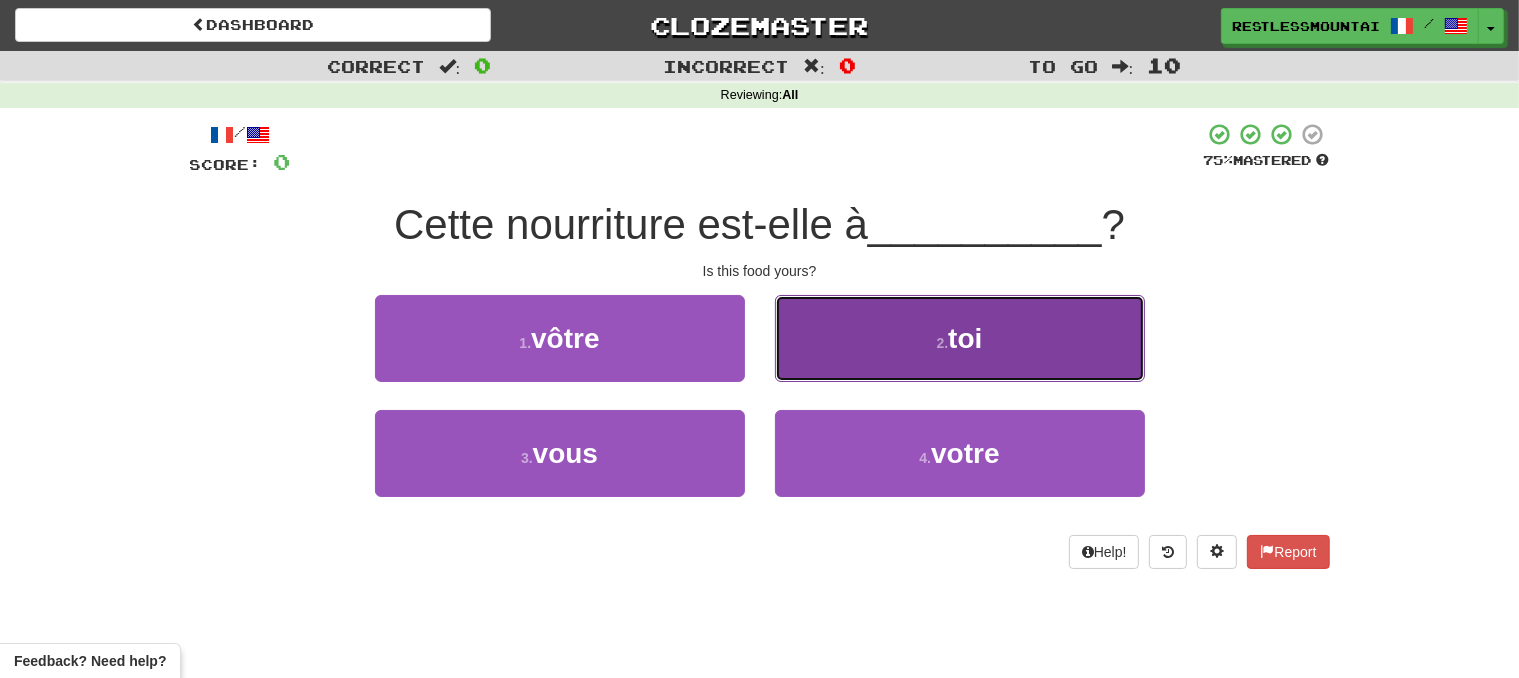 click on "2 .  toi" at bounding box center [960, 338] 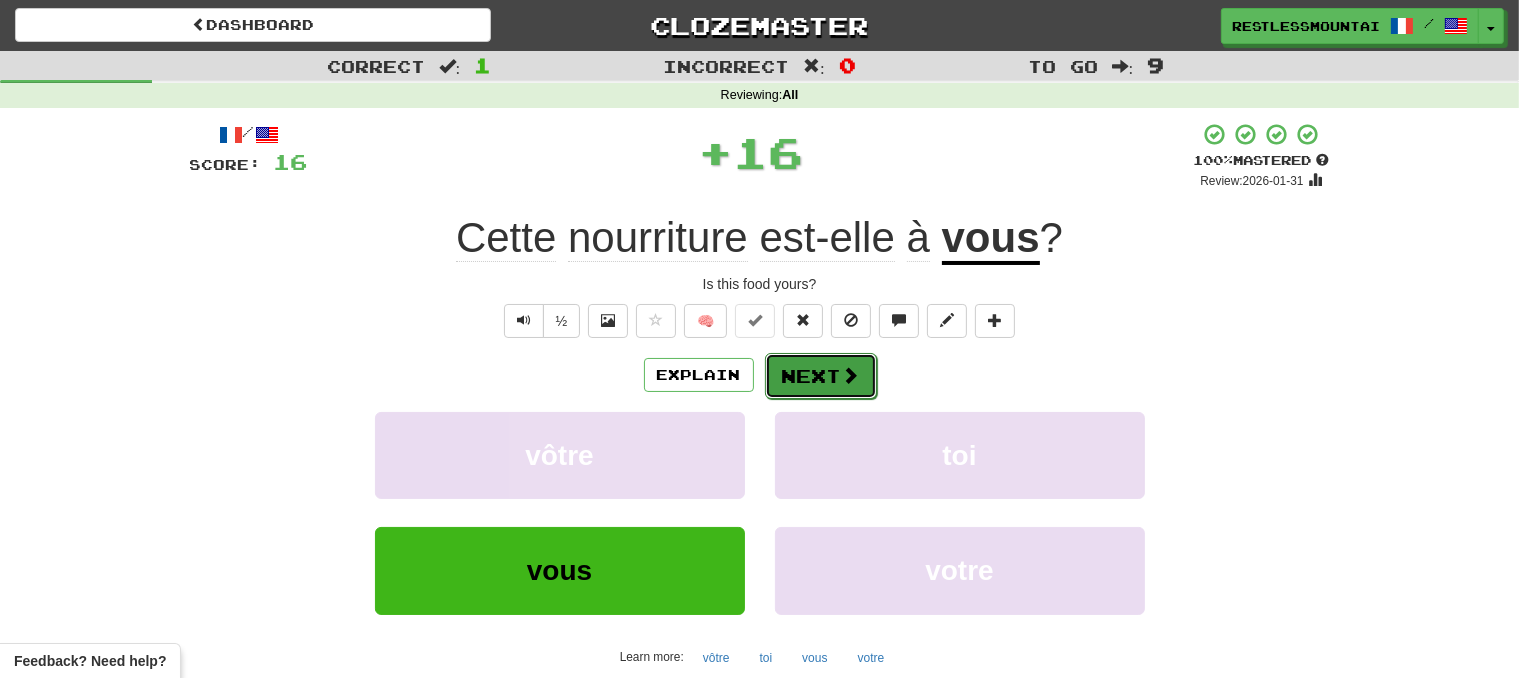click on "Next" at bounding box center (821, 376) 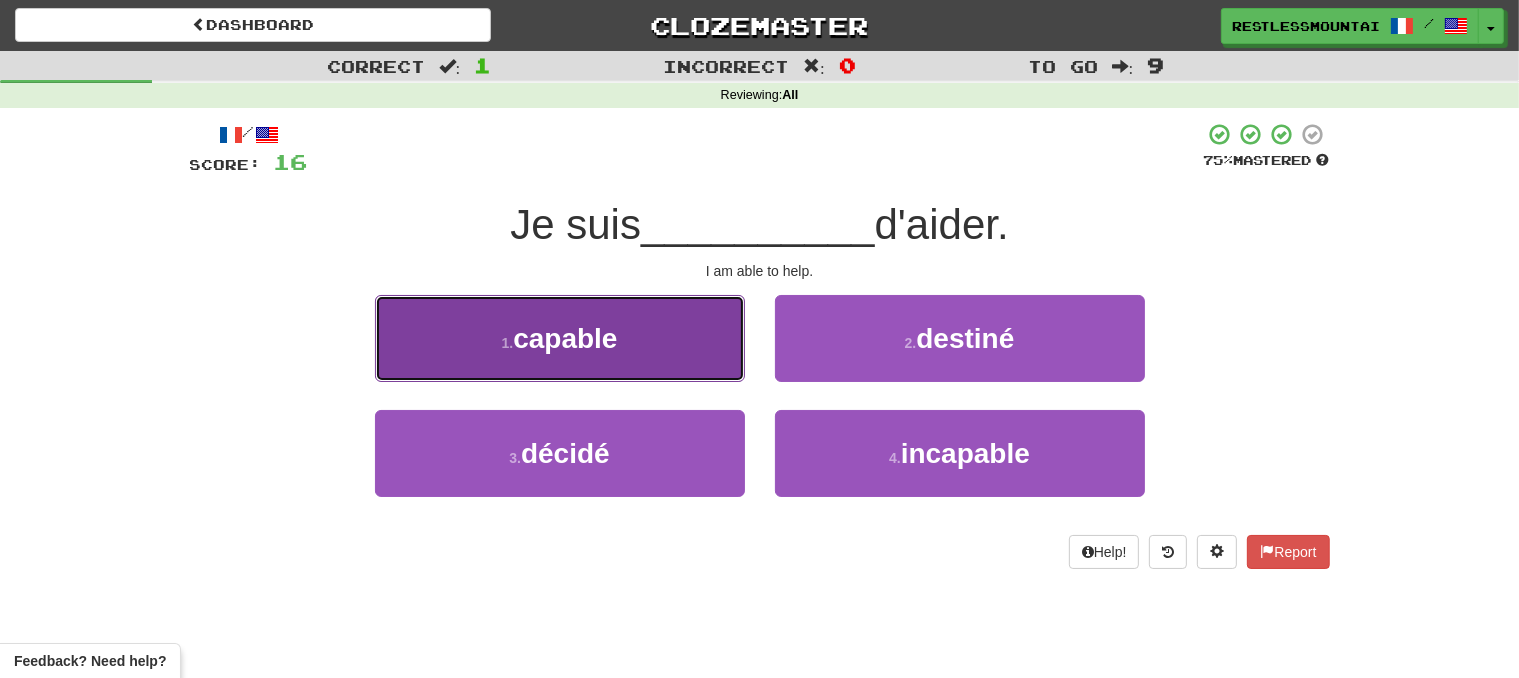 click on "1 .  capable" at bounding box center [560, 338] 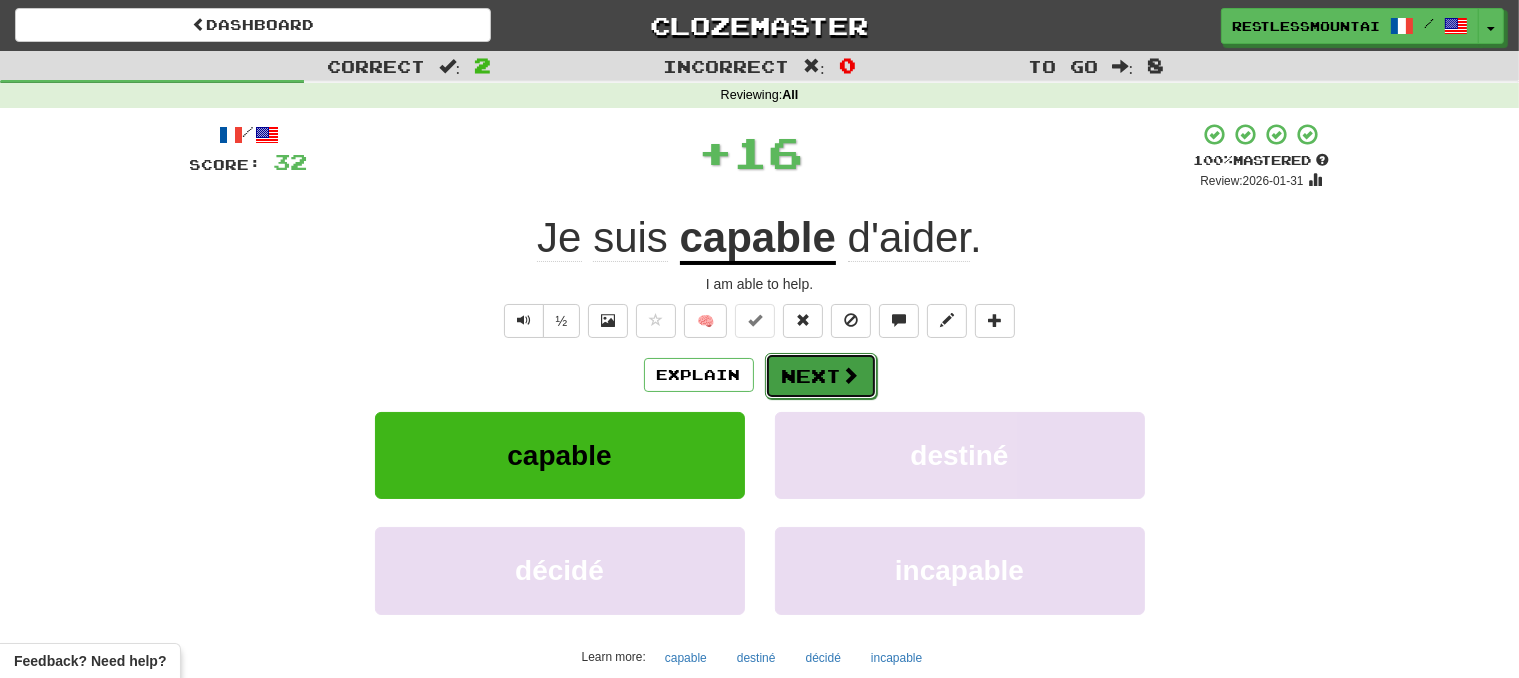click at bounding box center [851, 375] 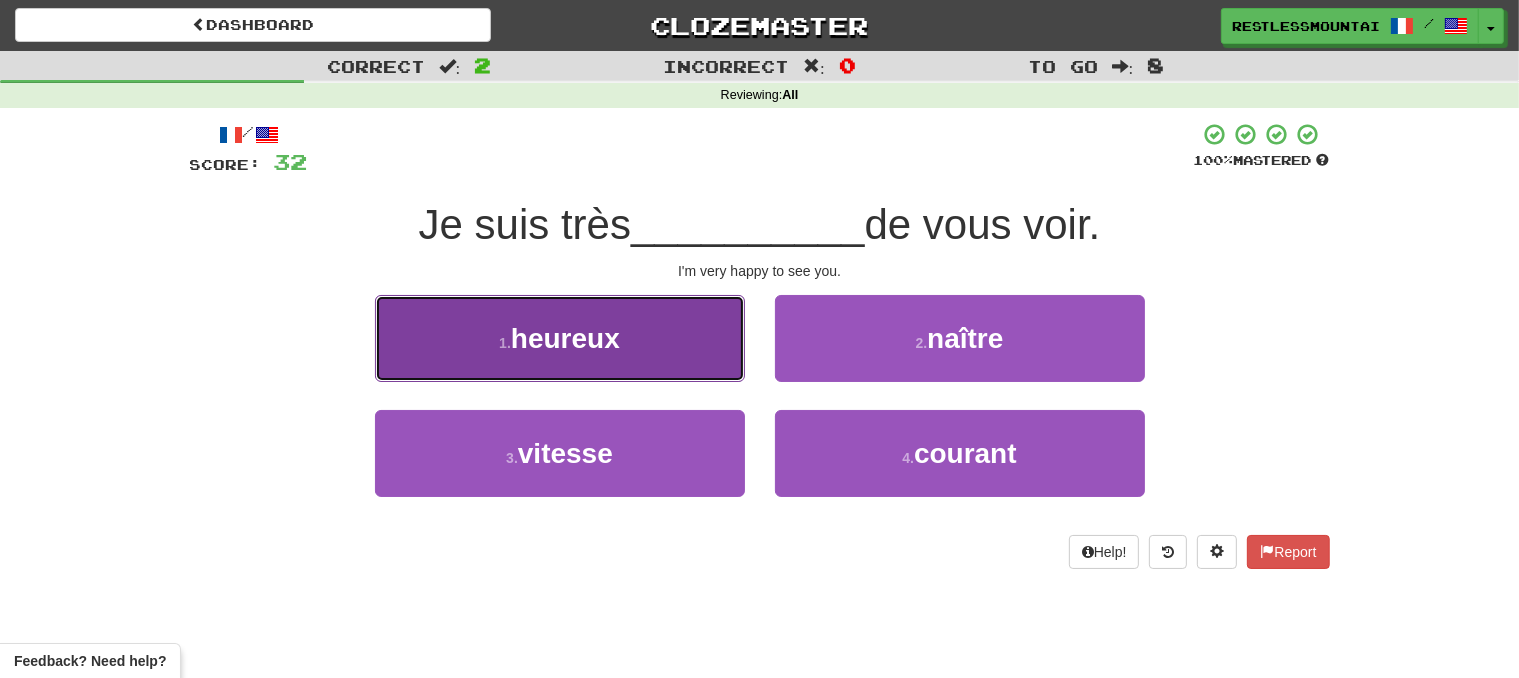 click on "1 .  heureux" at bounding box center (560, 338) 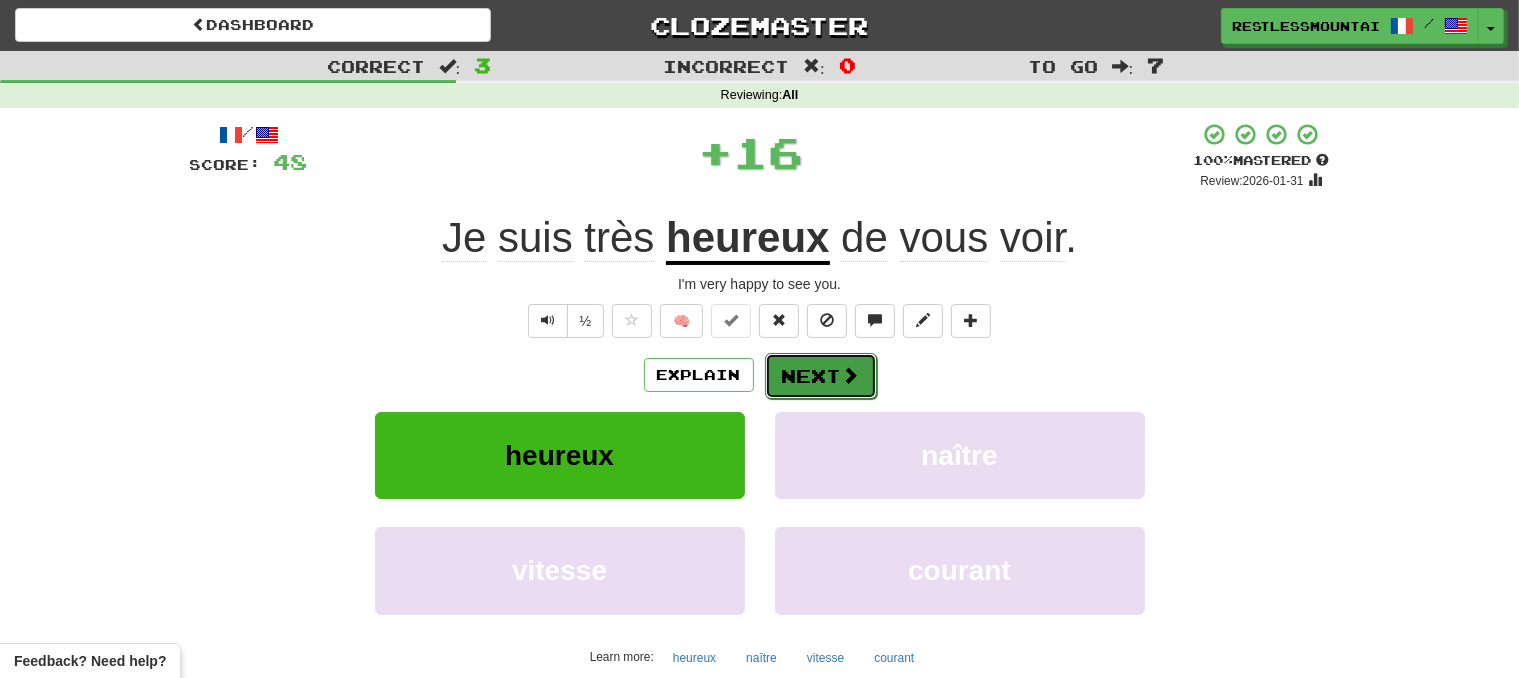 click on "Next" at bounding box center [821, 376] 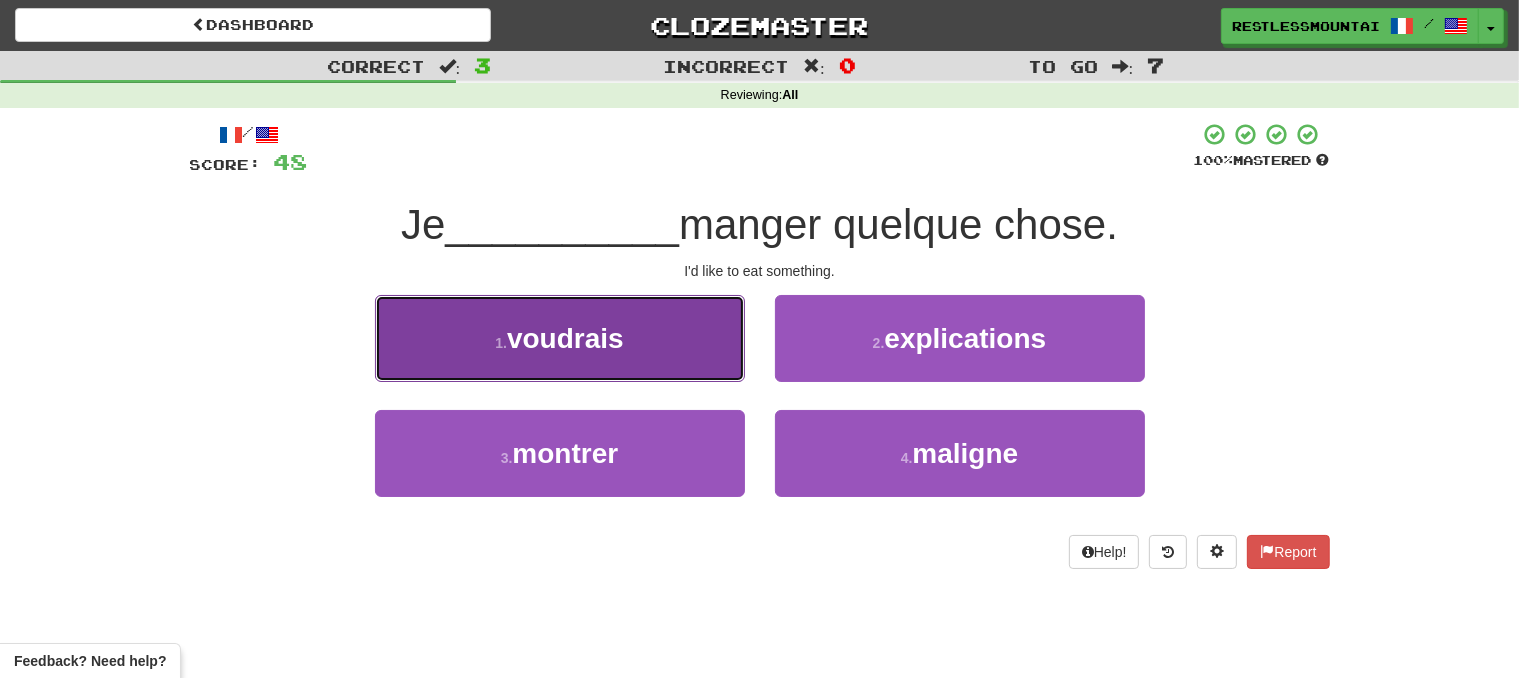 click on "1 .  voudrais" at bounding box center (560, 338) 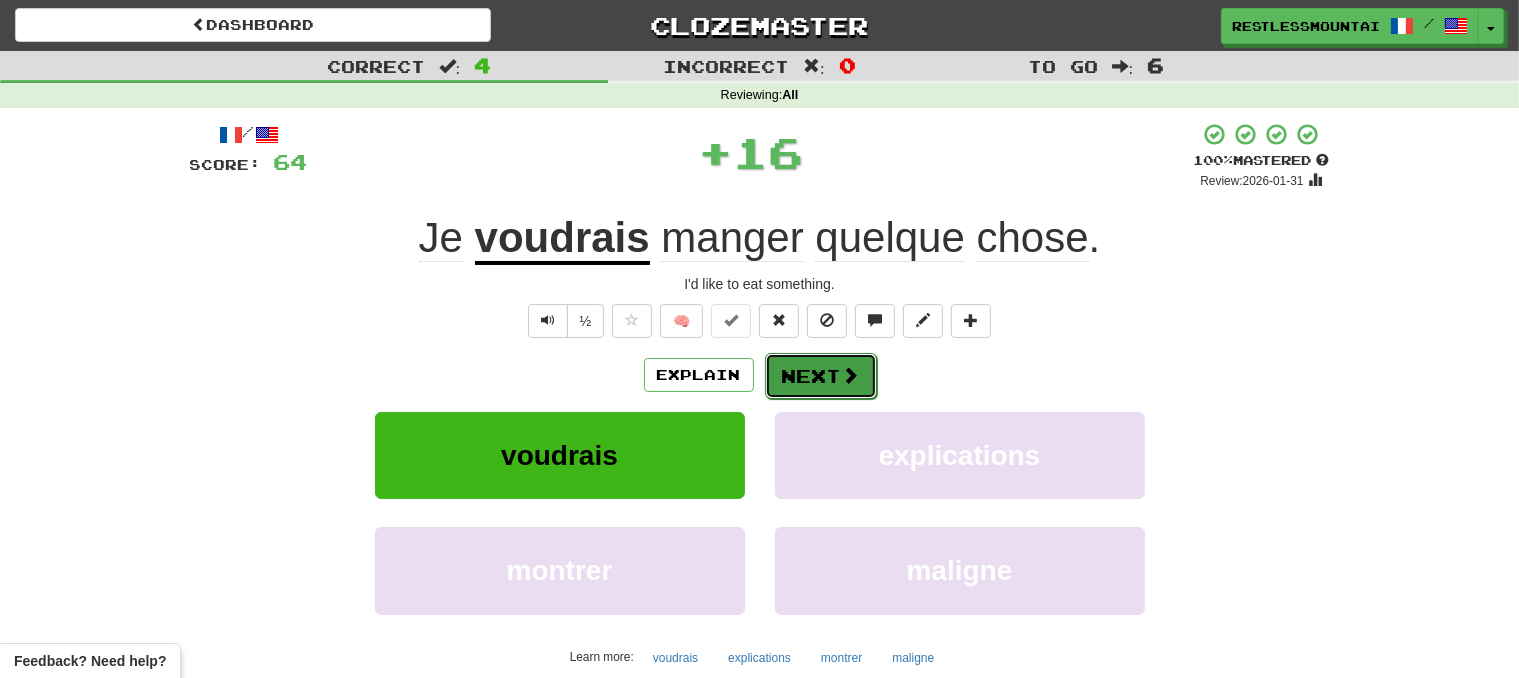 click on "Next" at bounding box center [821, 376] 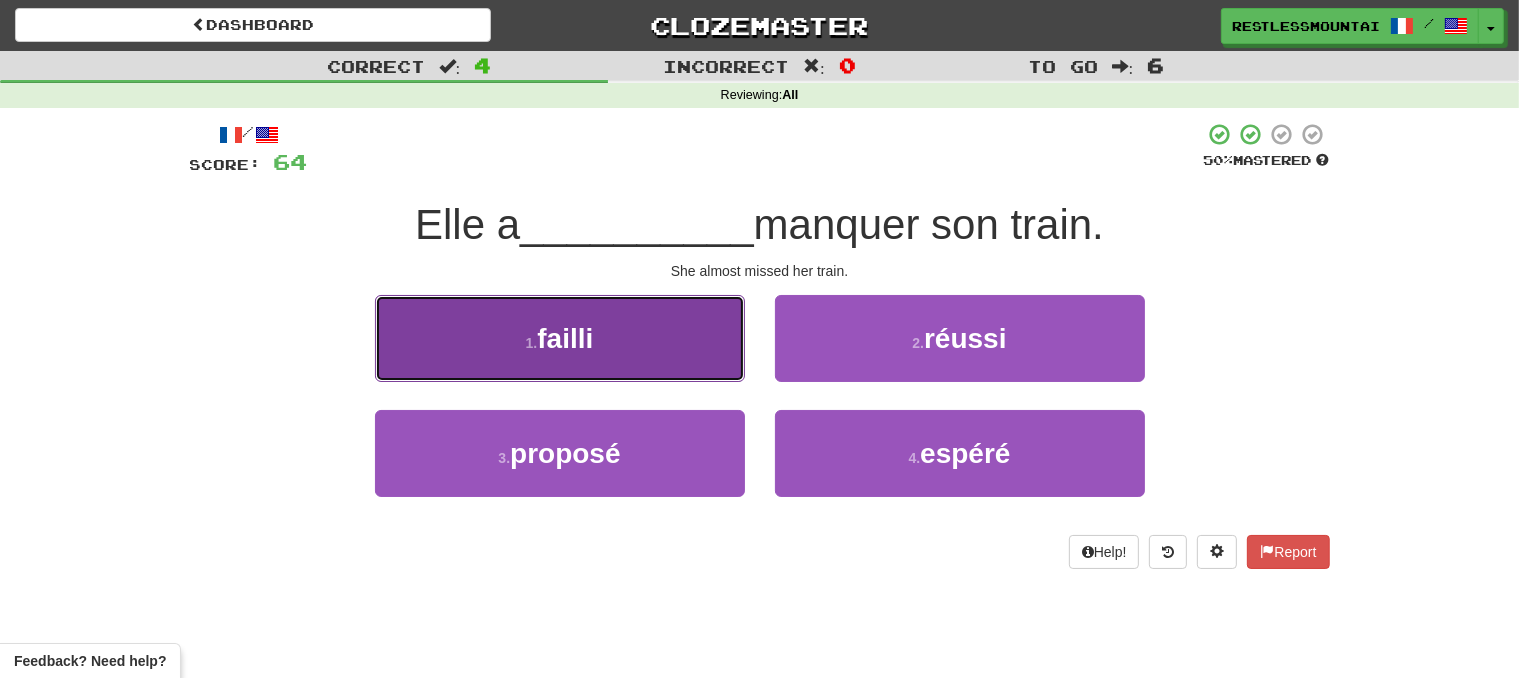 click on "1 .  failli" at bounding box center [560, 338] 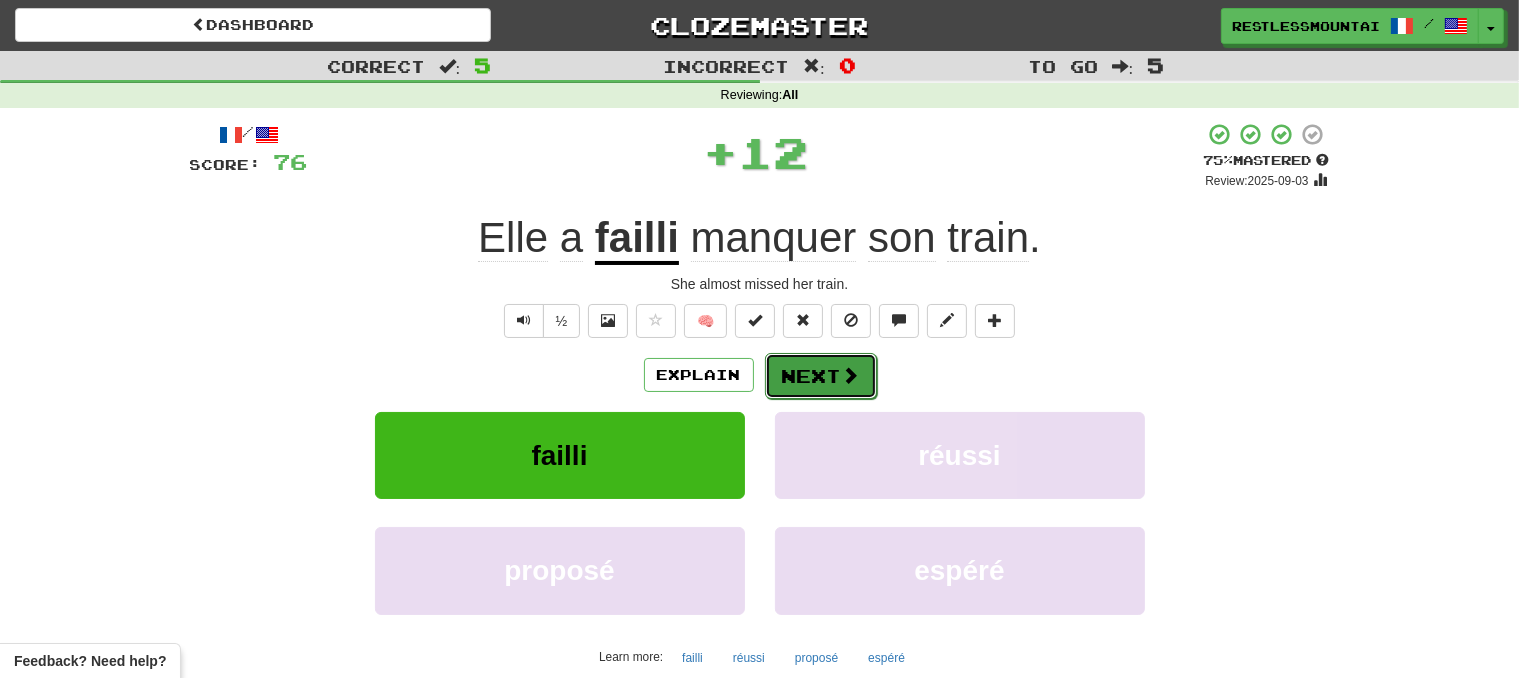 click on "Next" at bounding box center (821, 376) 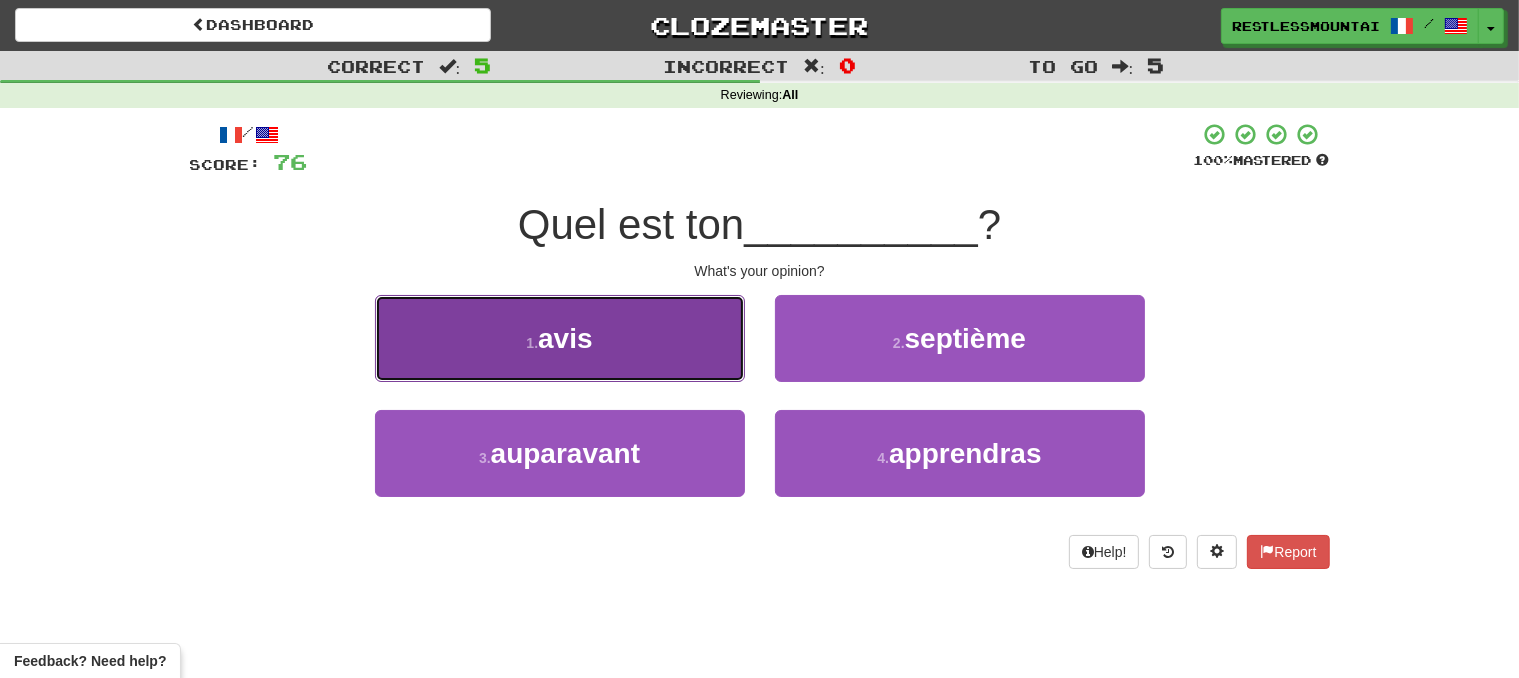 click on "1 .  avis" at bounding box center [560, 338] 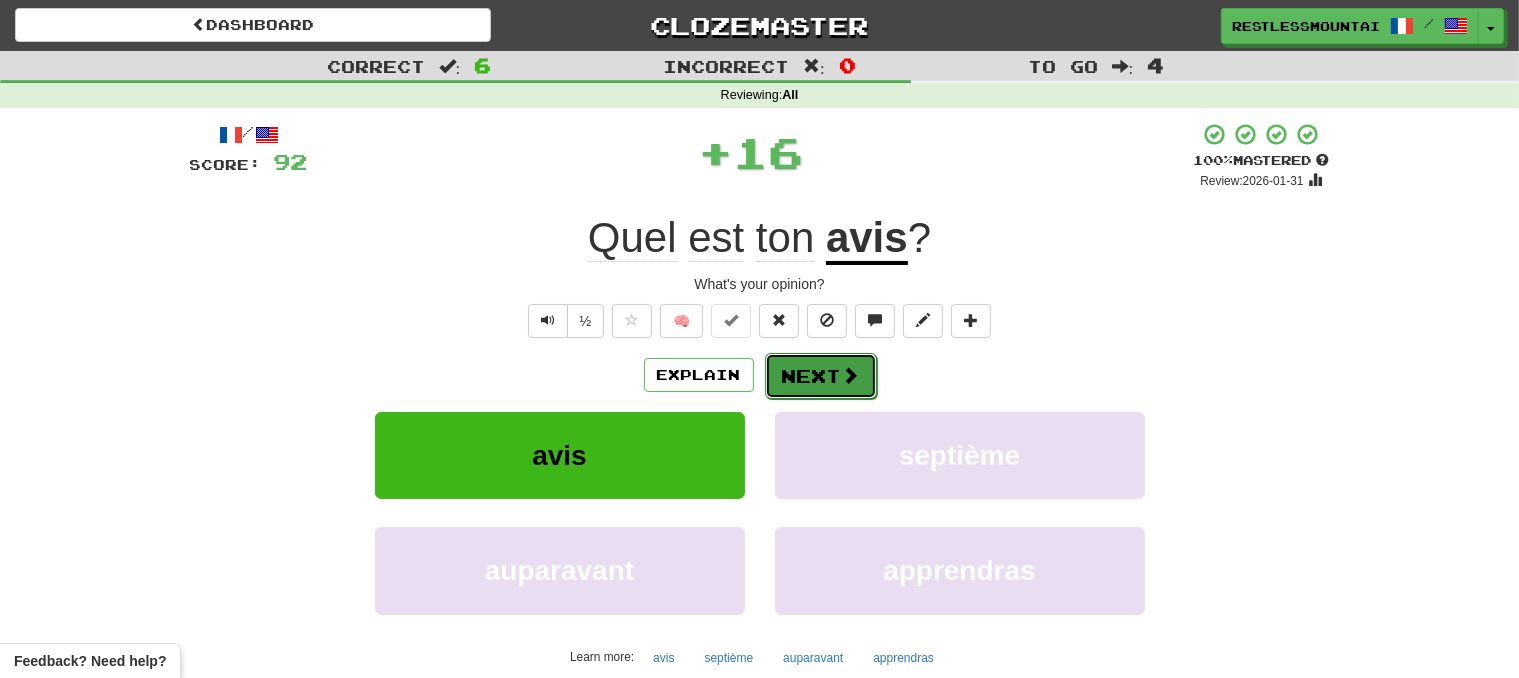 click on "Next" at bounding box center [821, 376] 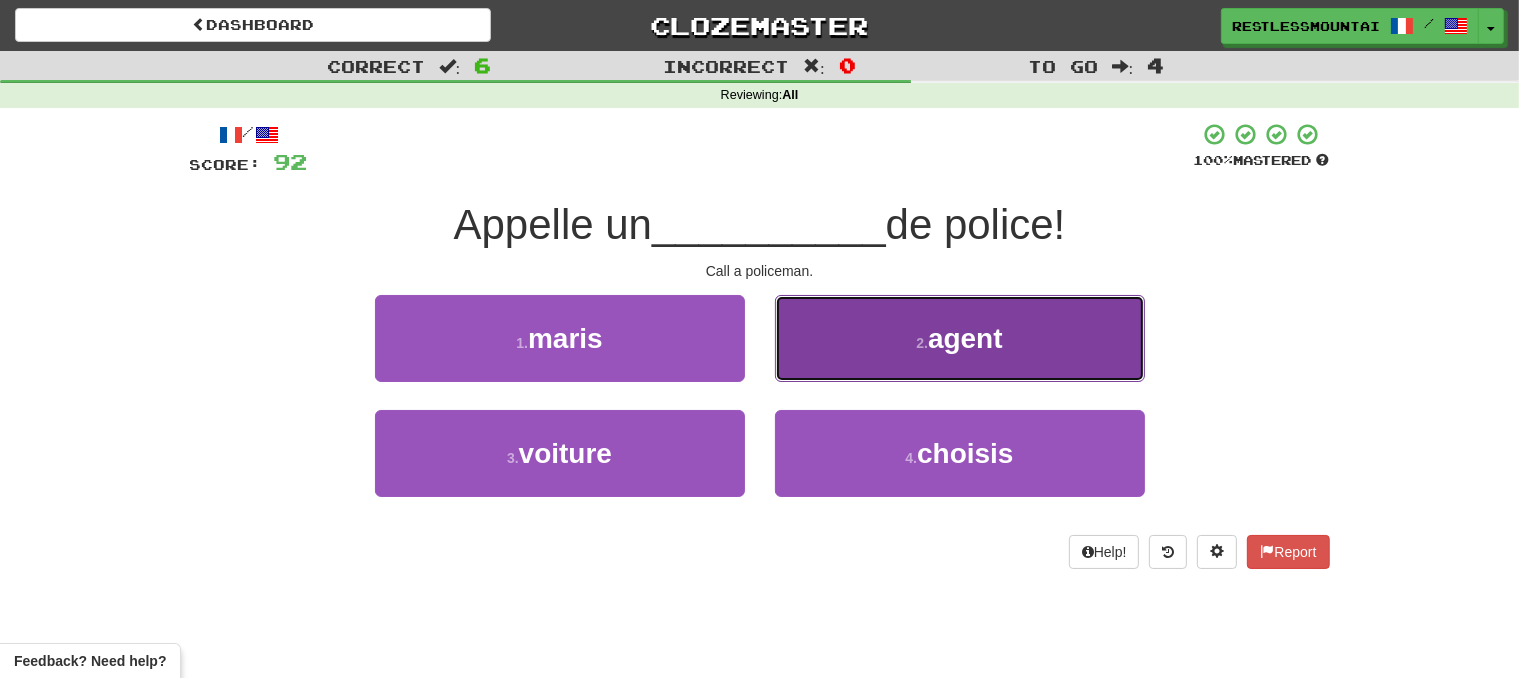 click on "agent" at bounding box center (965, 338) 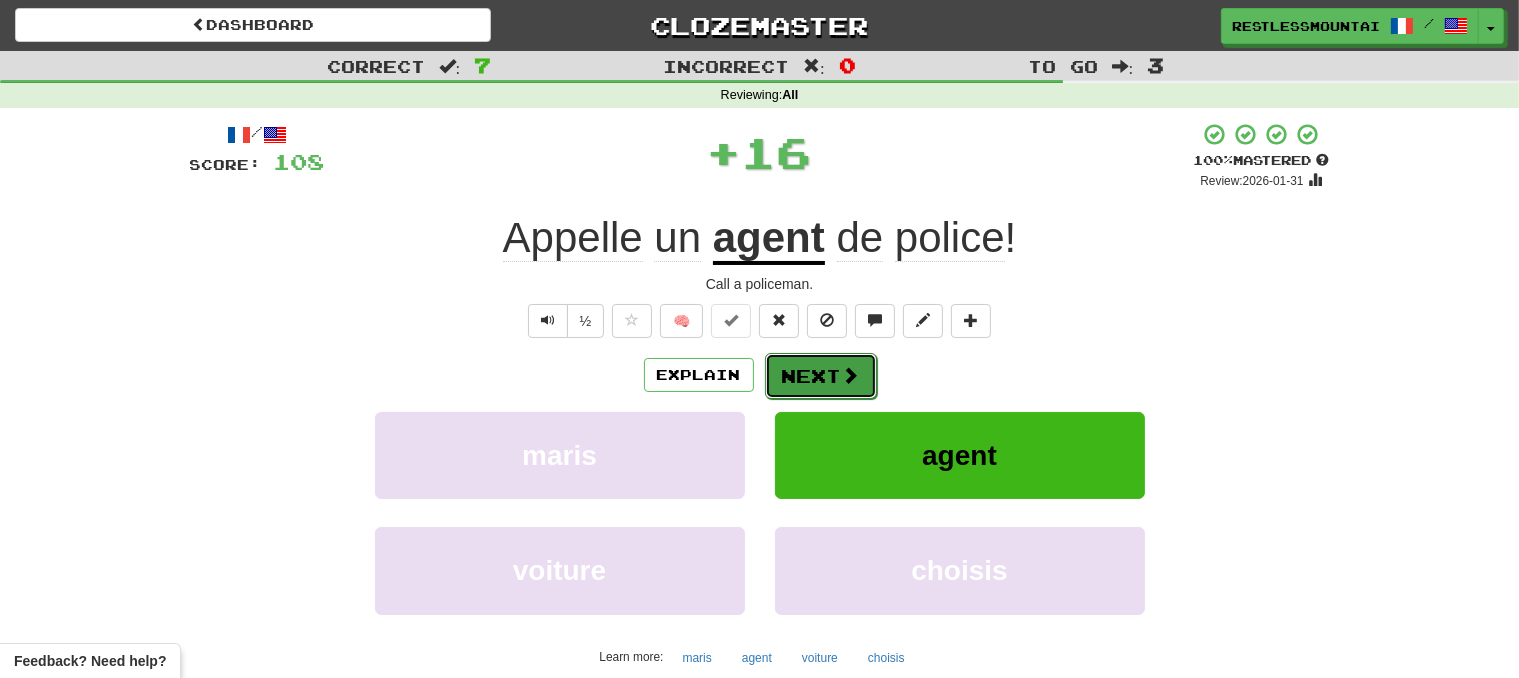 click on "Next" at bounding box center [821, 376] 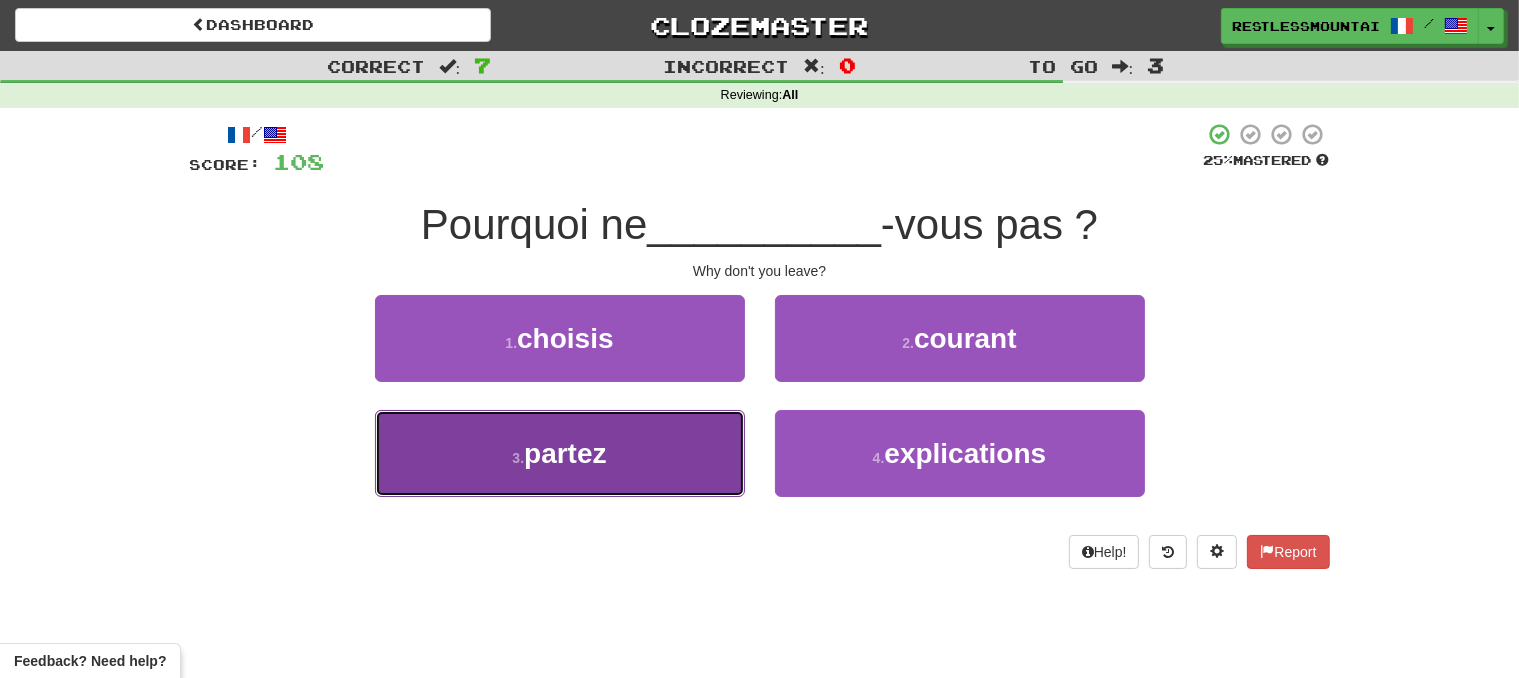 click on "3 . partez" at bounding box center (560, 453) 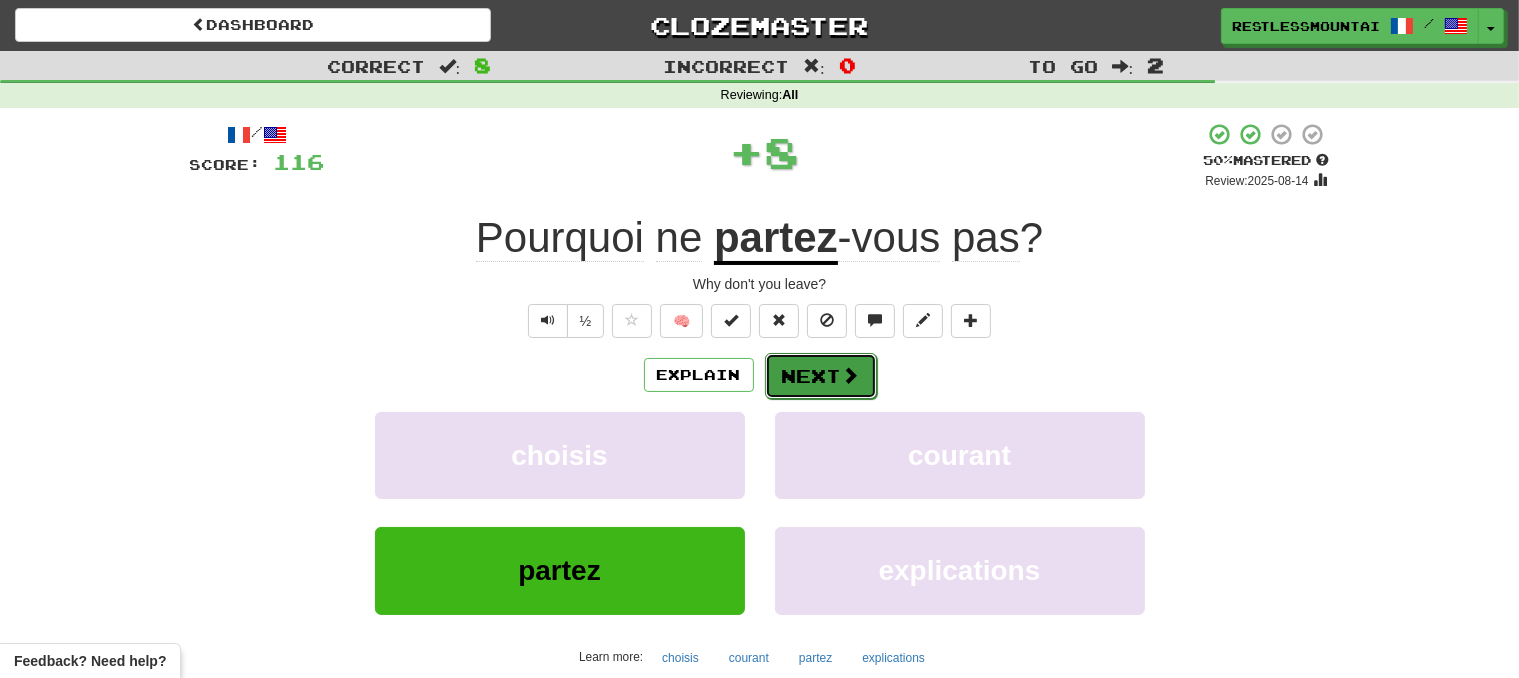 click on "Next" at bounding box center [821, 376] 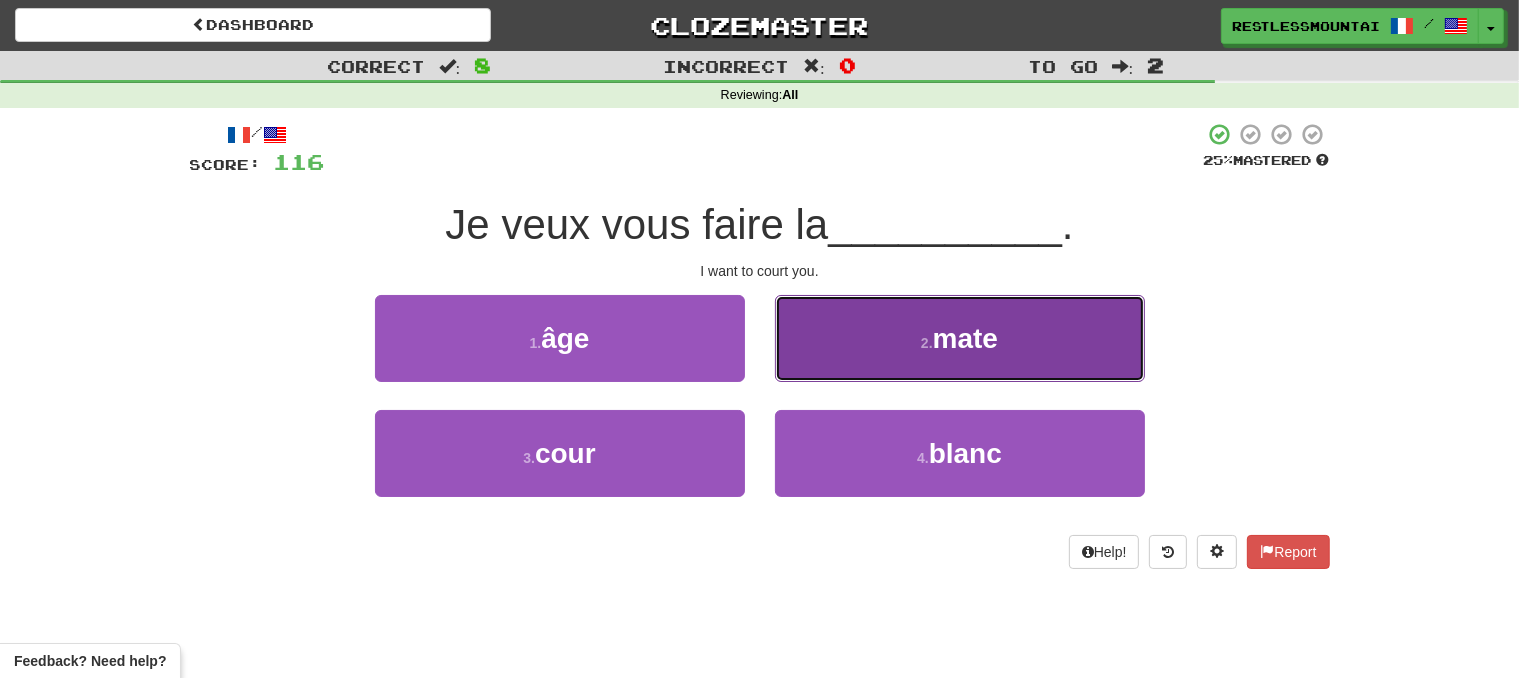 click on "2 . mate" at bounding box center [960, 338] 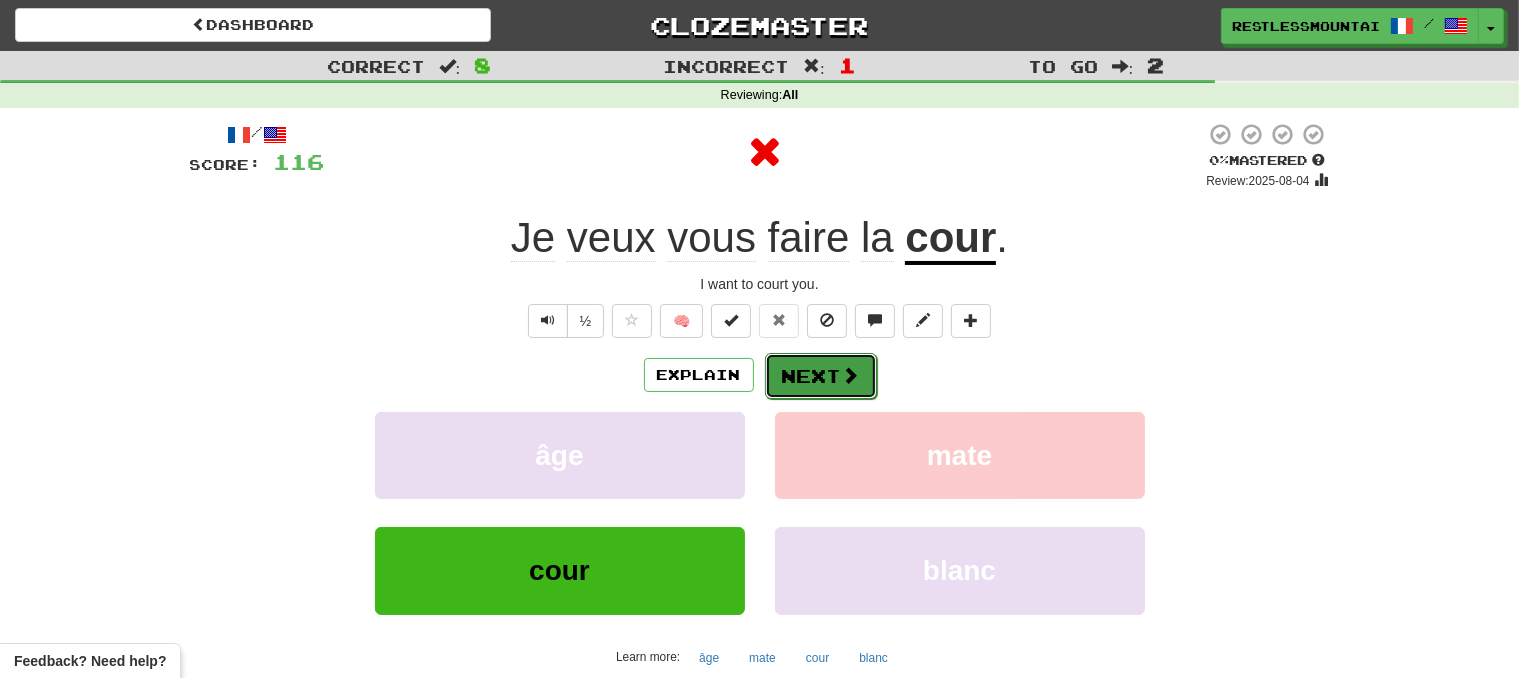 click on "Next" at bounding box center (821, 376) 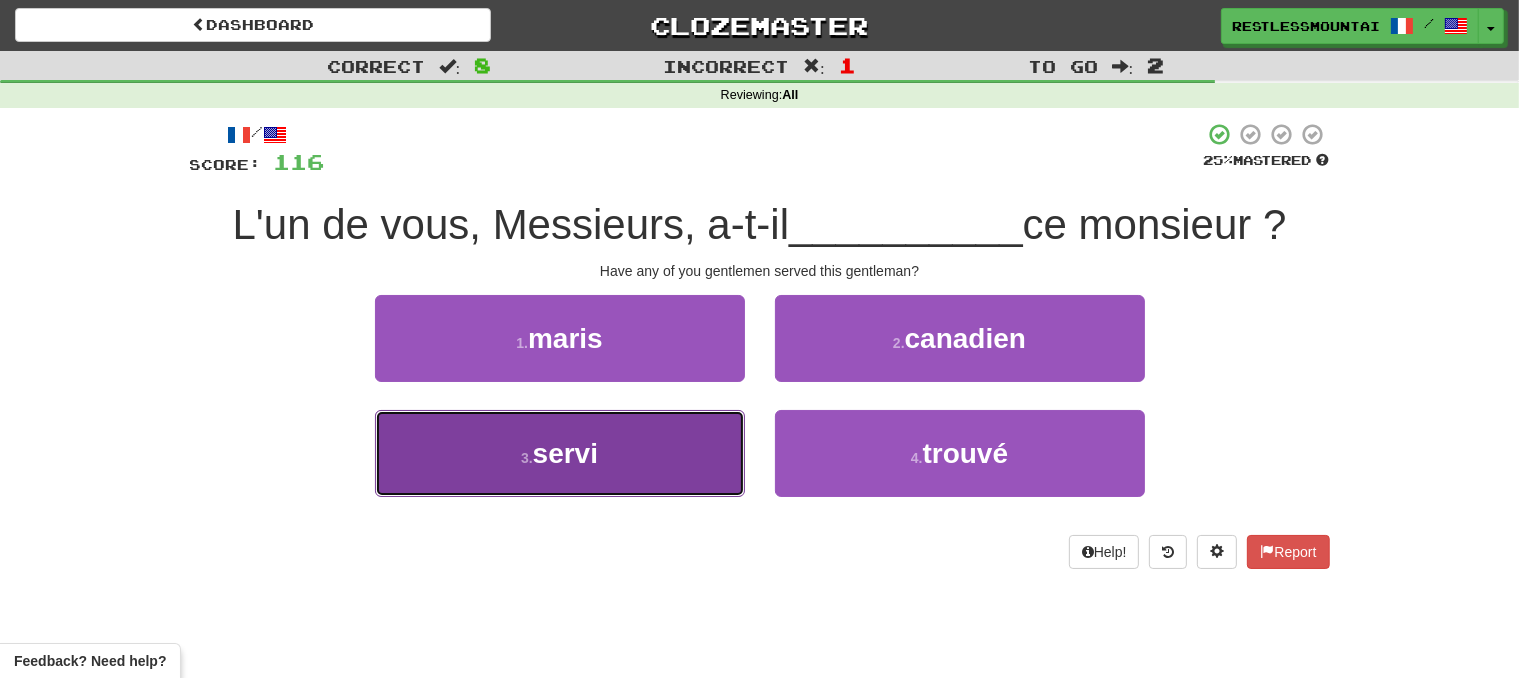 click on "3 . servi" at bounding box center [560, 453] 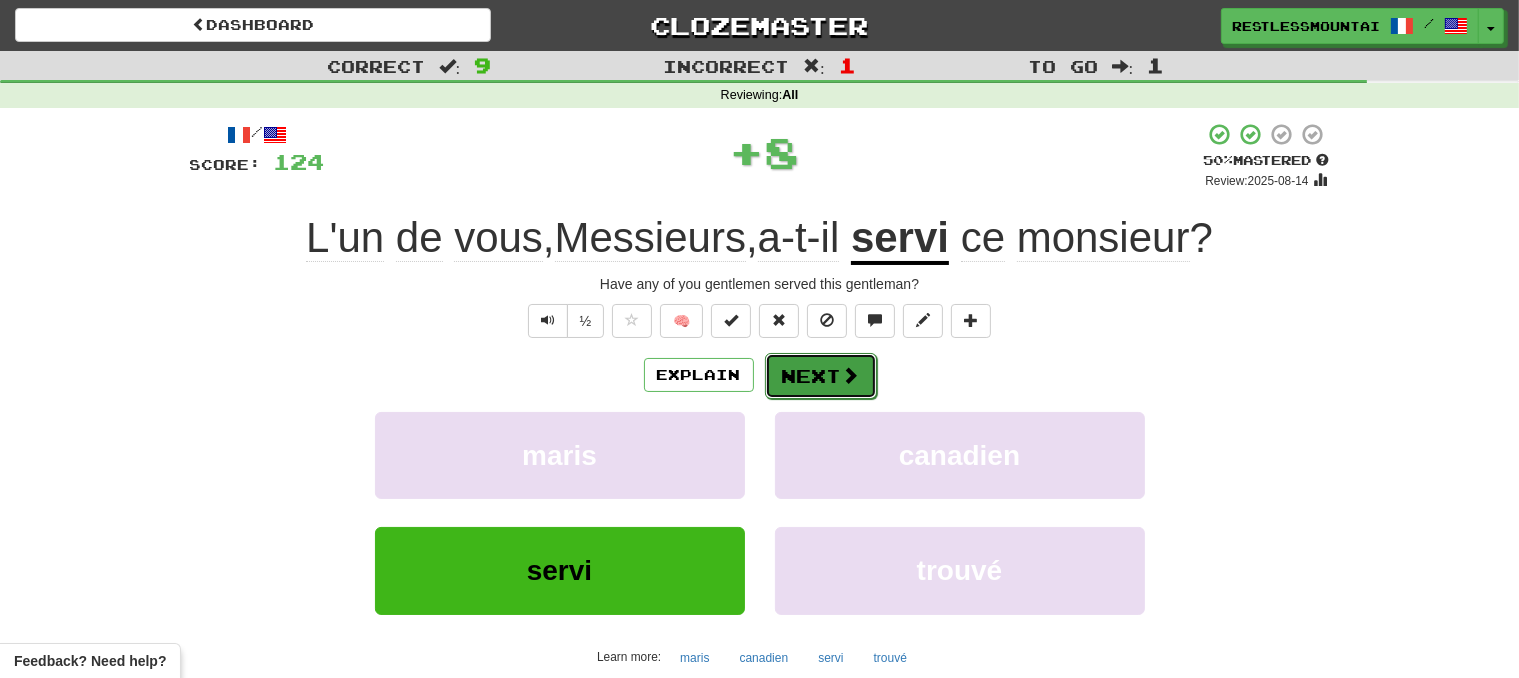 click at bounding box center [851, 375] 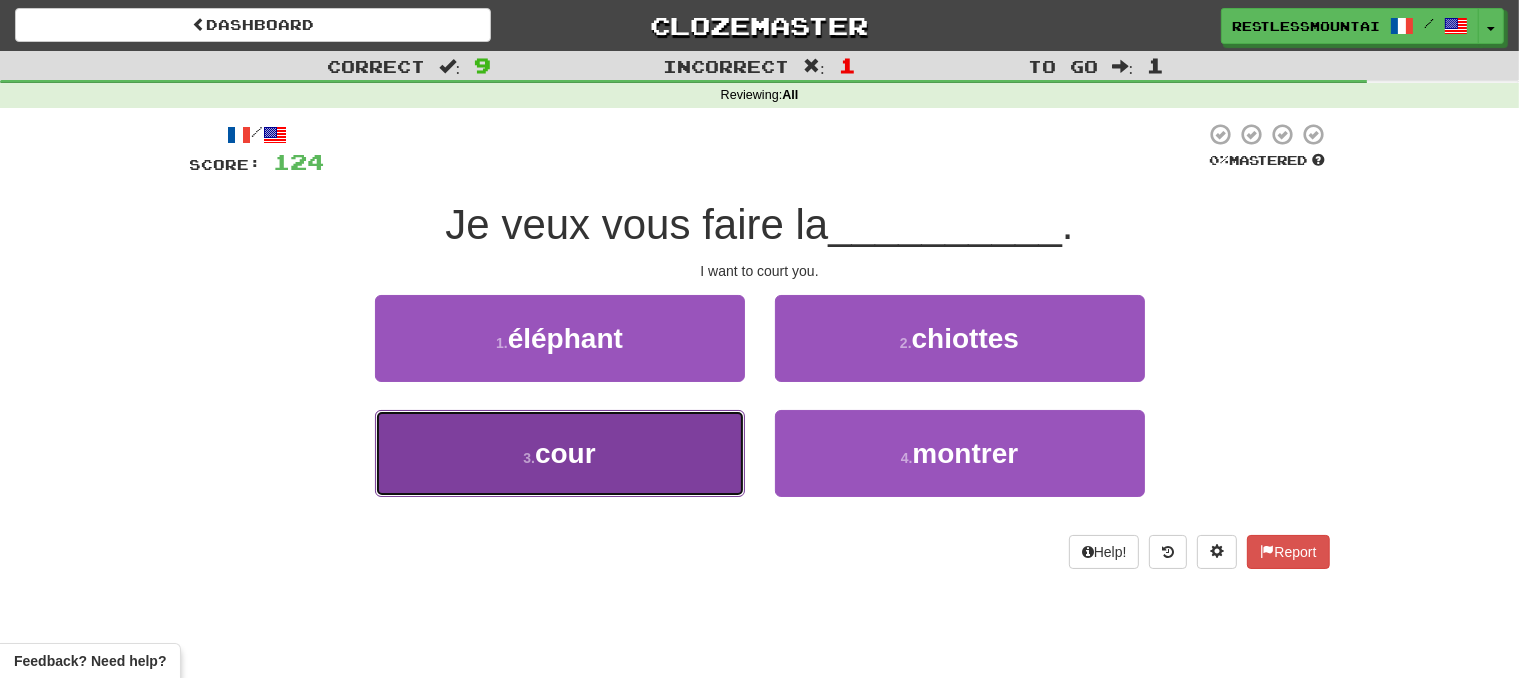click on "3 .  cour" at bounding box center [560, 453] 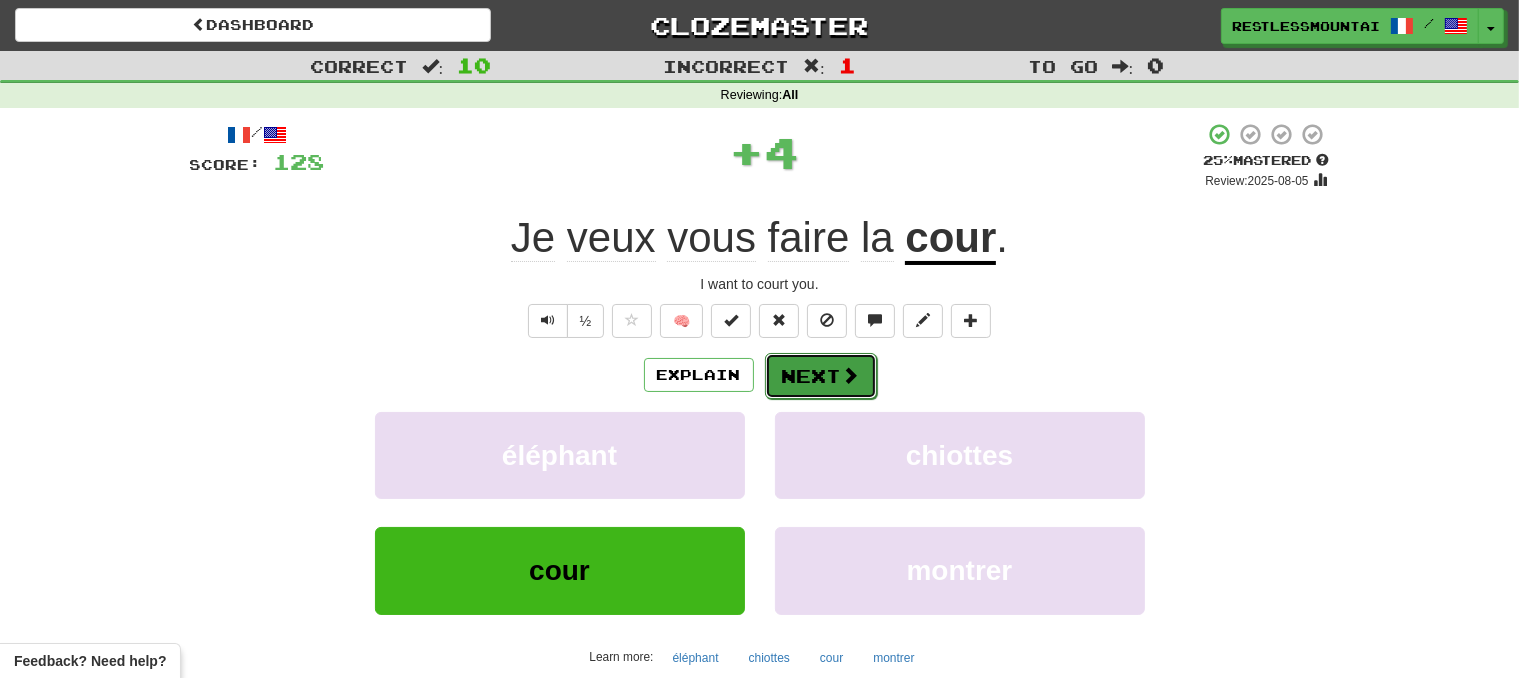 click on "Next" at bounding box center (821, 376) 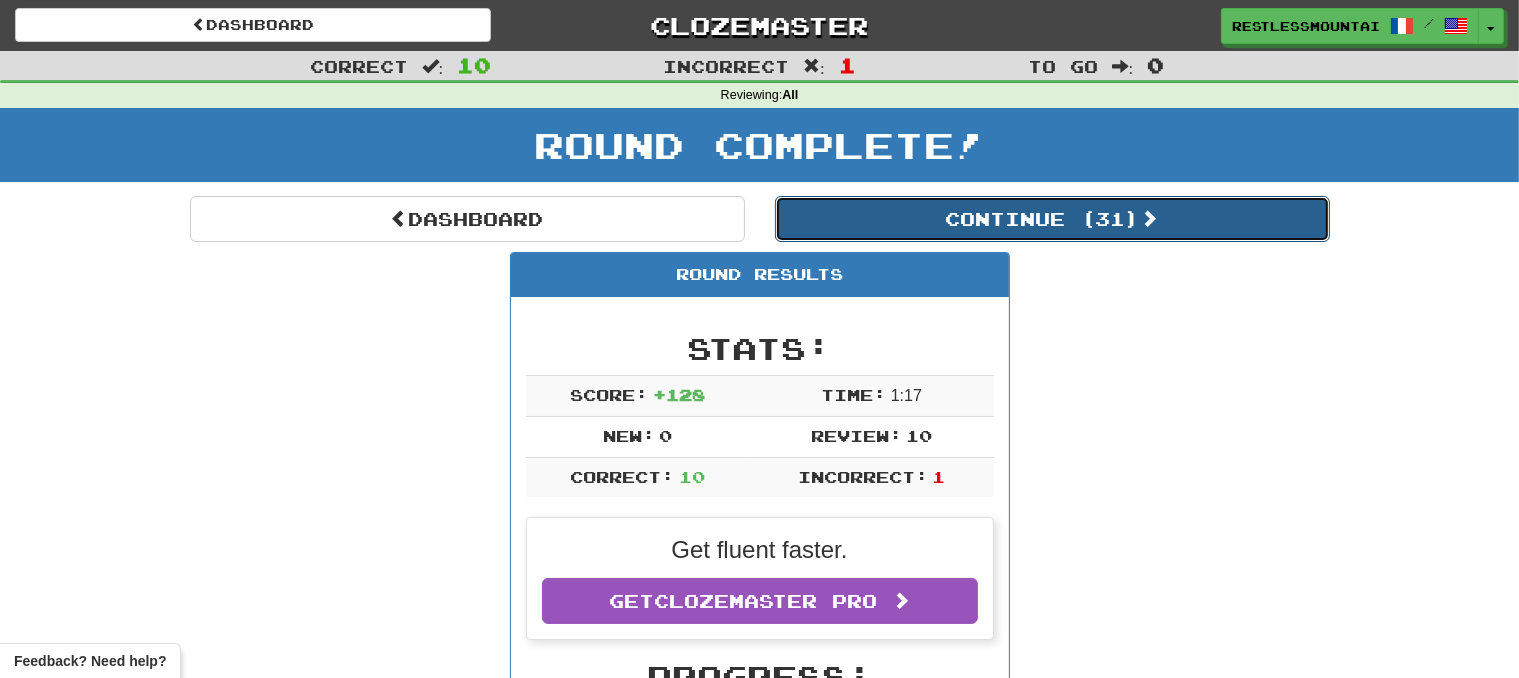 click on "Continue ( 31 )" at bounding box center (1052, 219) 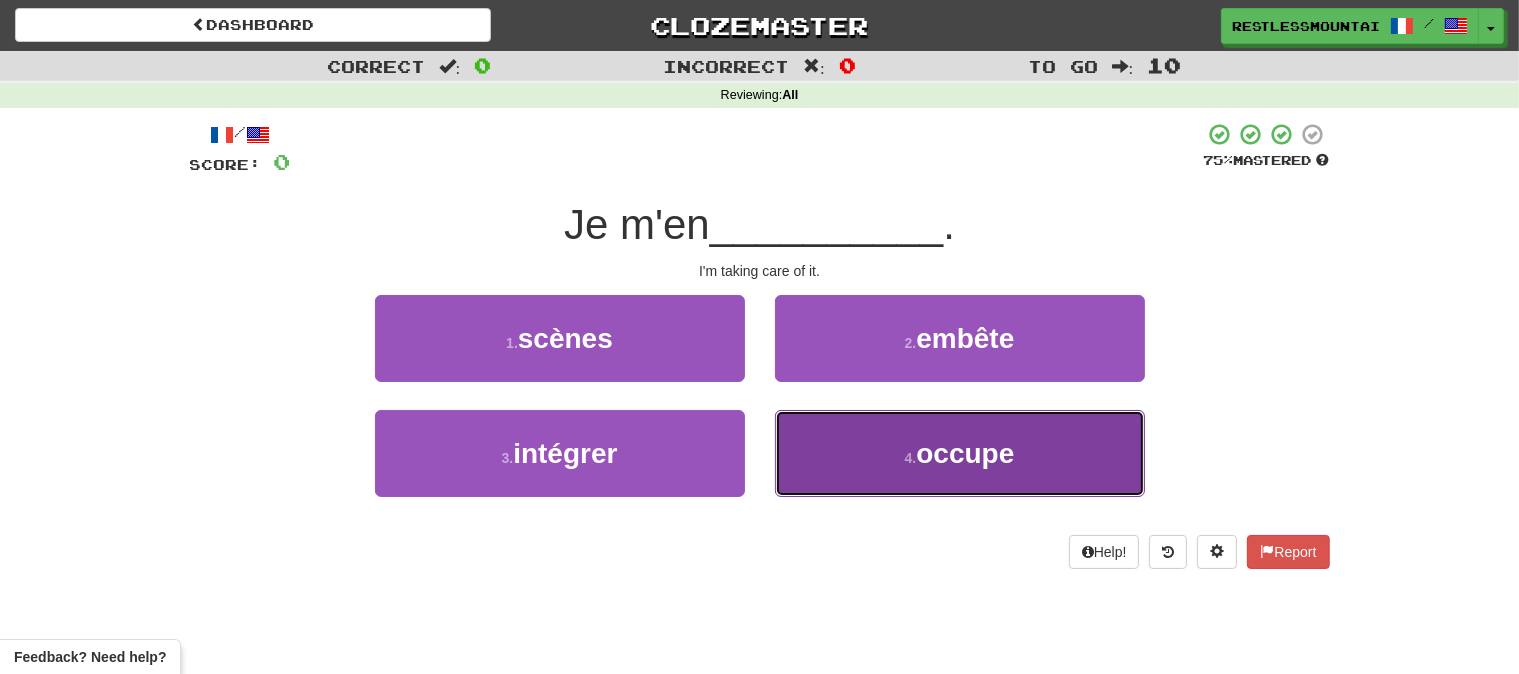click on "4 . occupe" at bounding box center (960, 453) 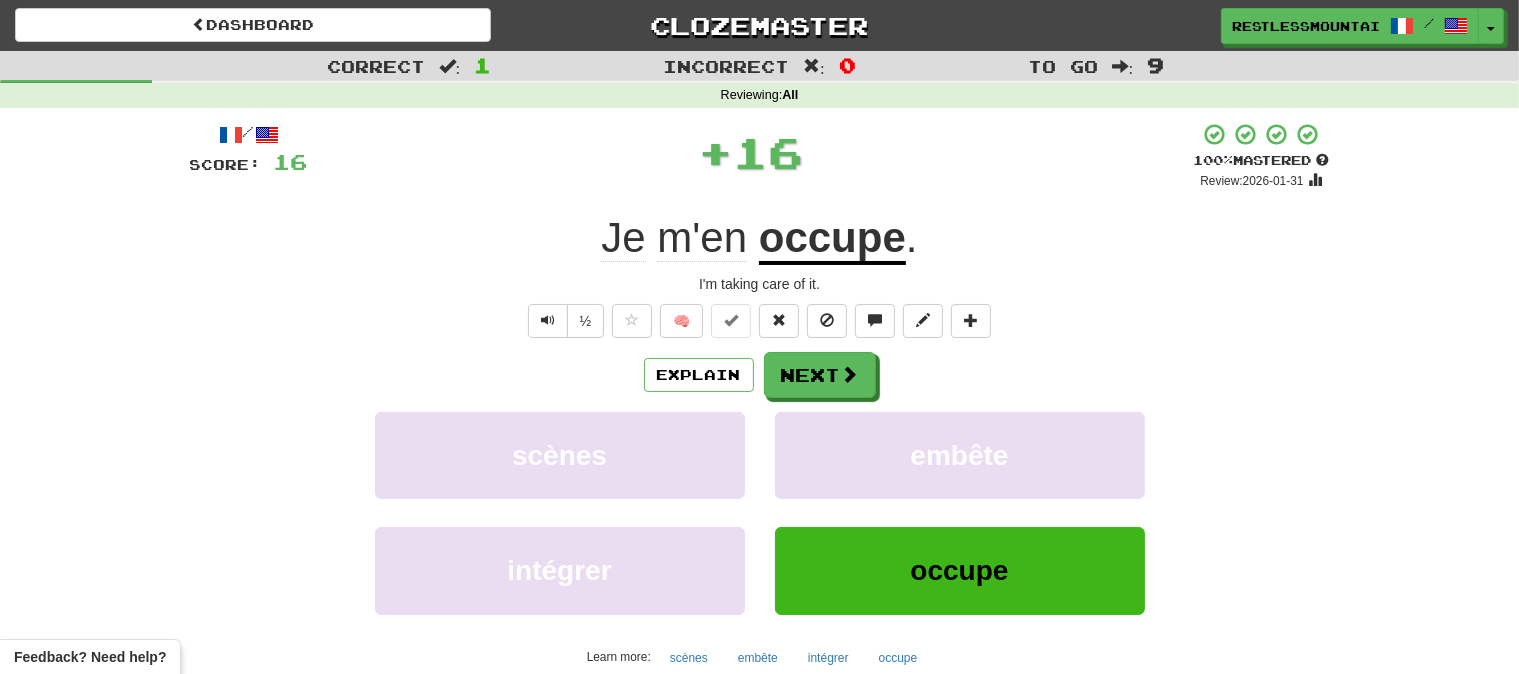 click on "/ Score: 16 + 100 % Mastered Review: 2026-01-31 Je m'en occupe. I'm taking care of it. ½ 🧠 Explain Next scènes embête intégrer occupe Learn more: scènes embête intégrer occupe Help! Report Sentence Source" at bounding box center [760, 435] 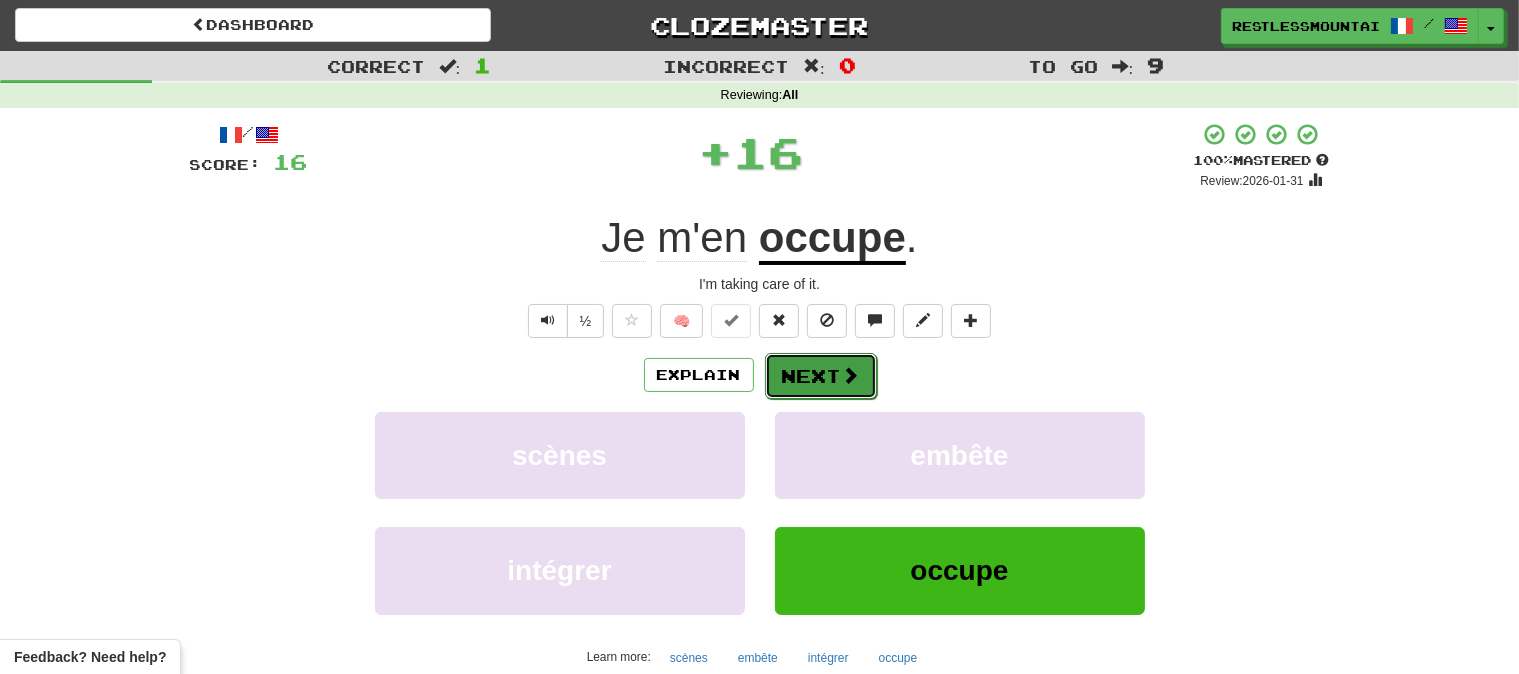 click at bounding box center [851, 375] 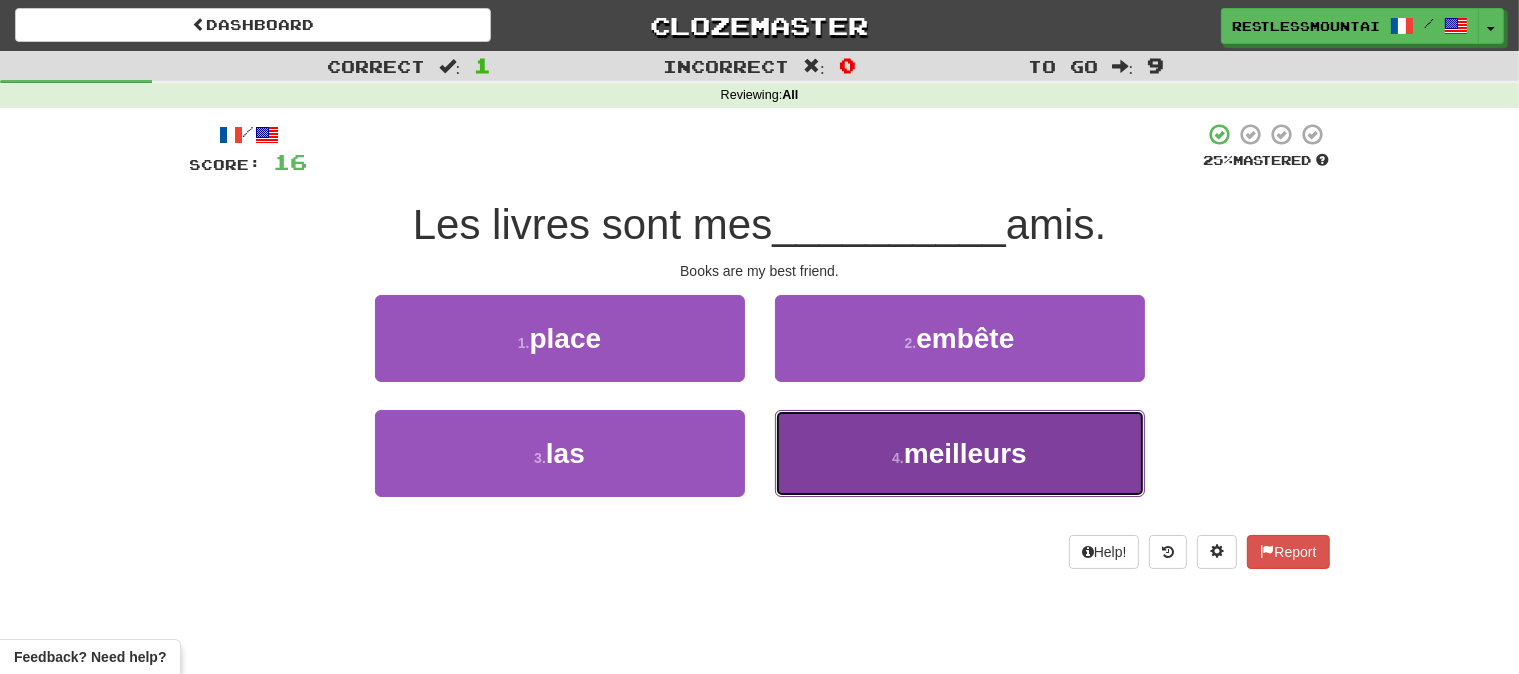 click on "meilleurs" at bounding box center (965, 453) 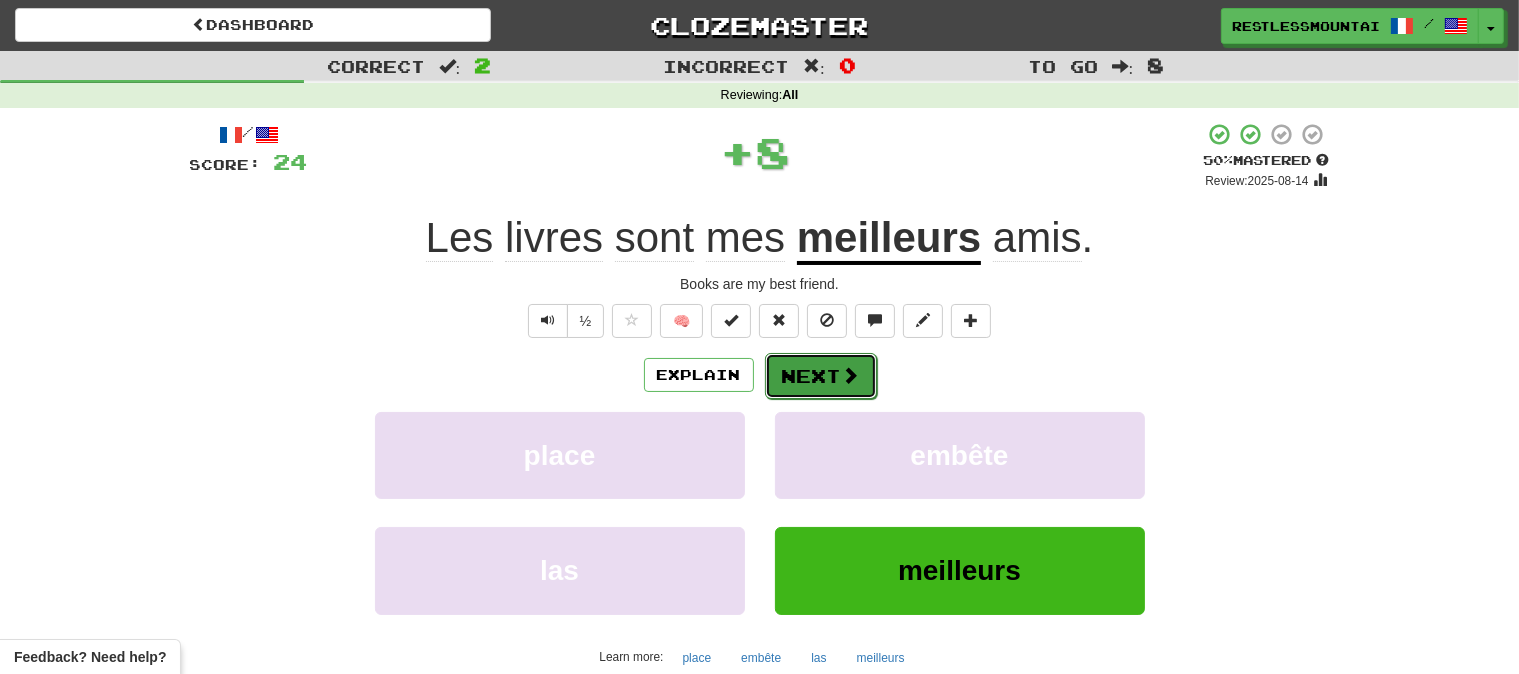 click on "Next" at bounding box center (821, 376) 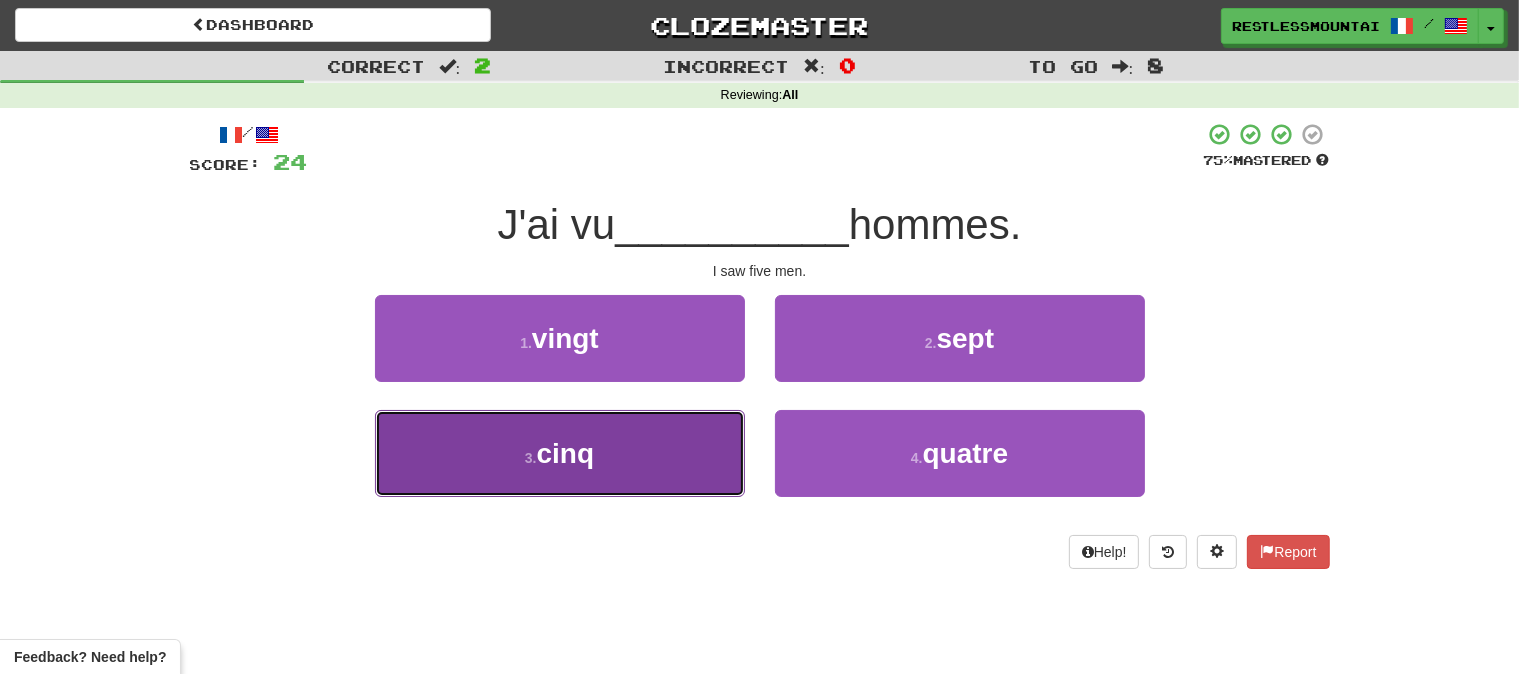 click on "3 . cinq" at bounding box center [560, 453] 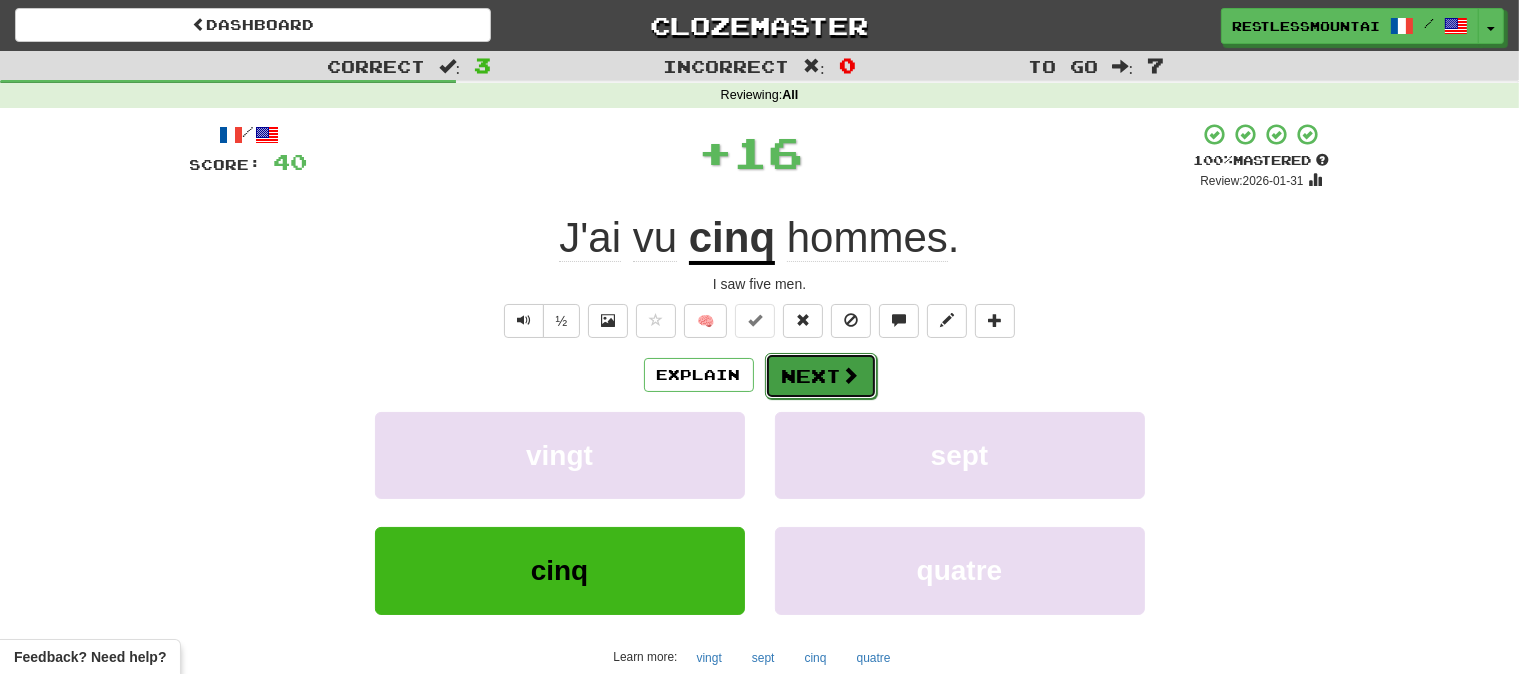 click on "Next" at bounding box center (821, 376) 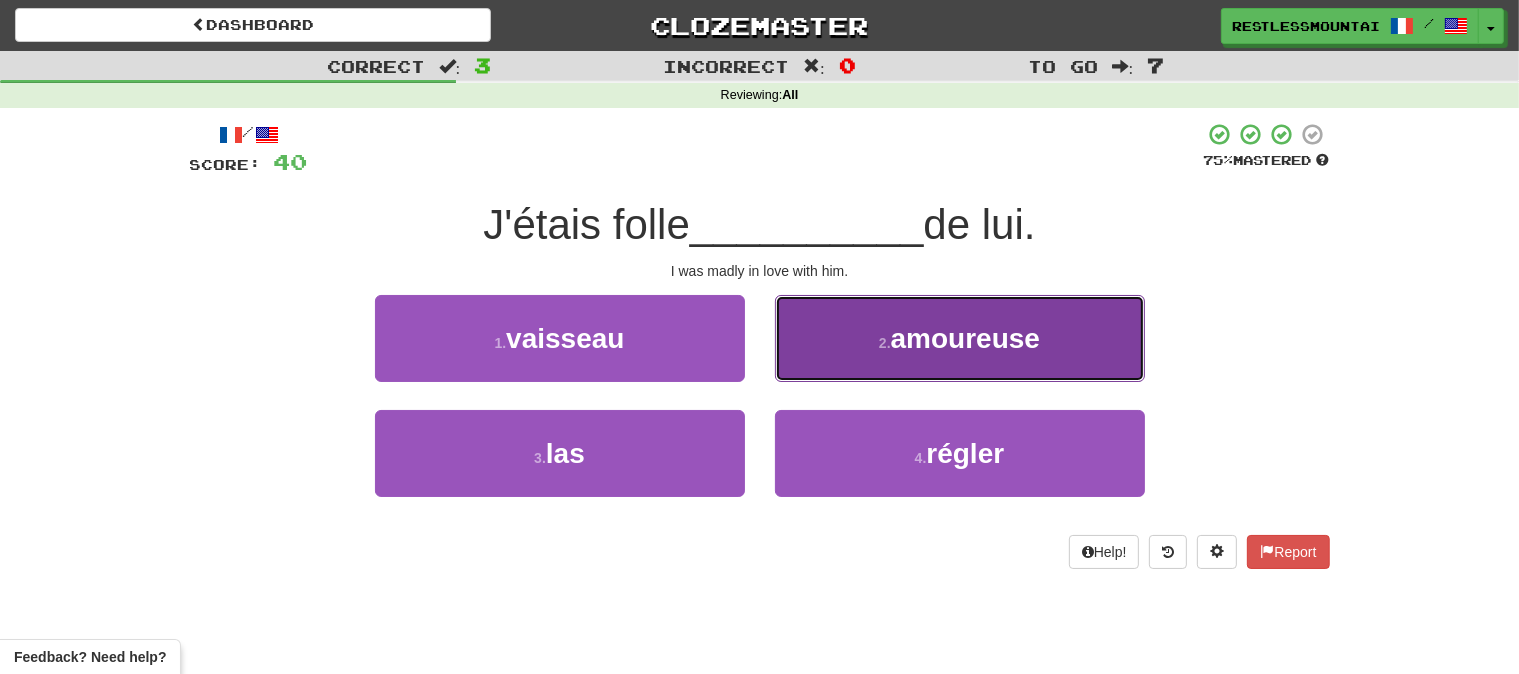 click on "2 .  amoureuse" at bounding box center [960, 338] 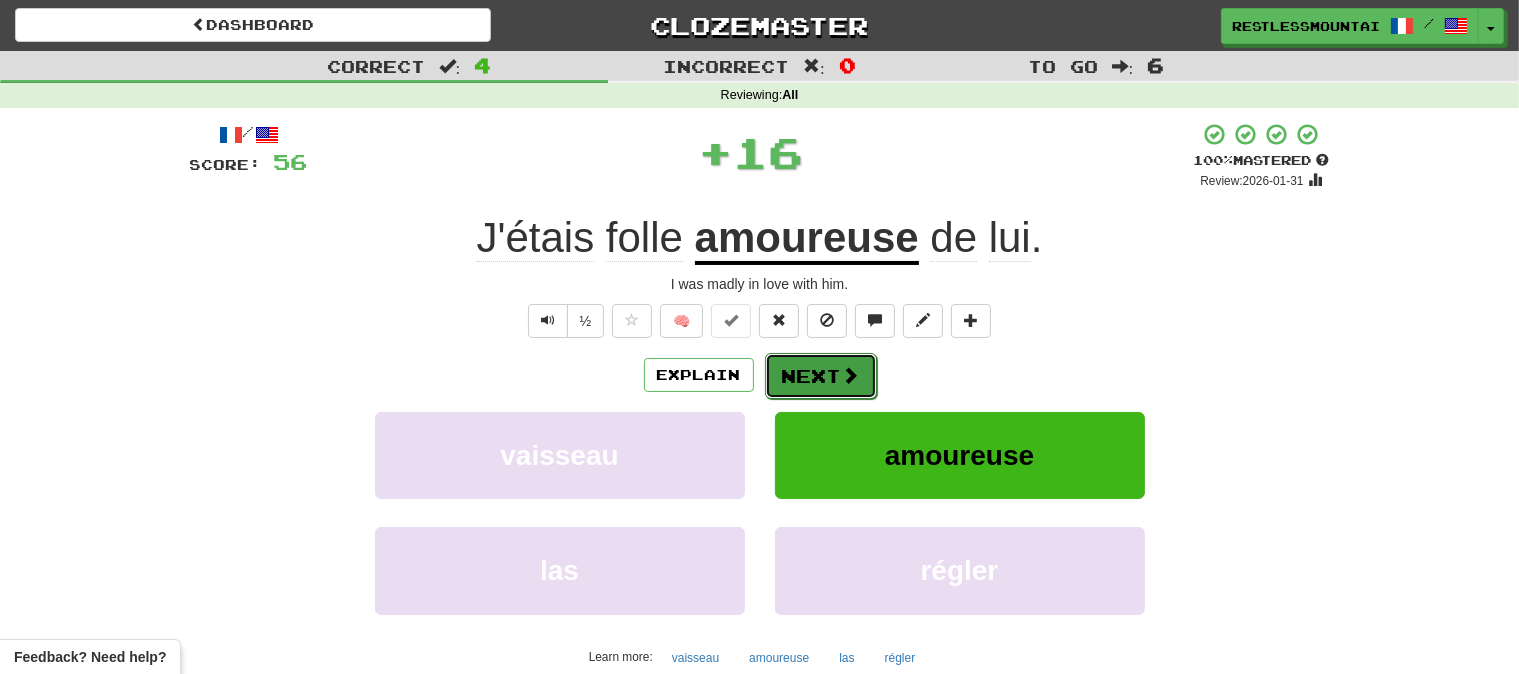 click on "Next" at bounding box center (821, 376) 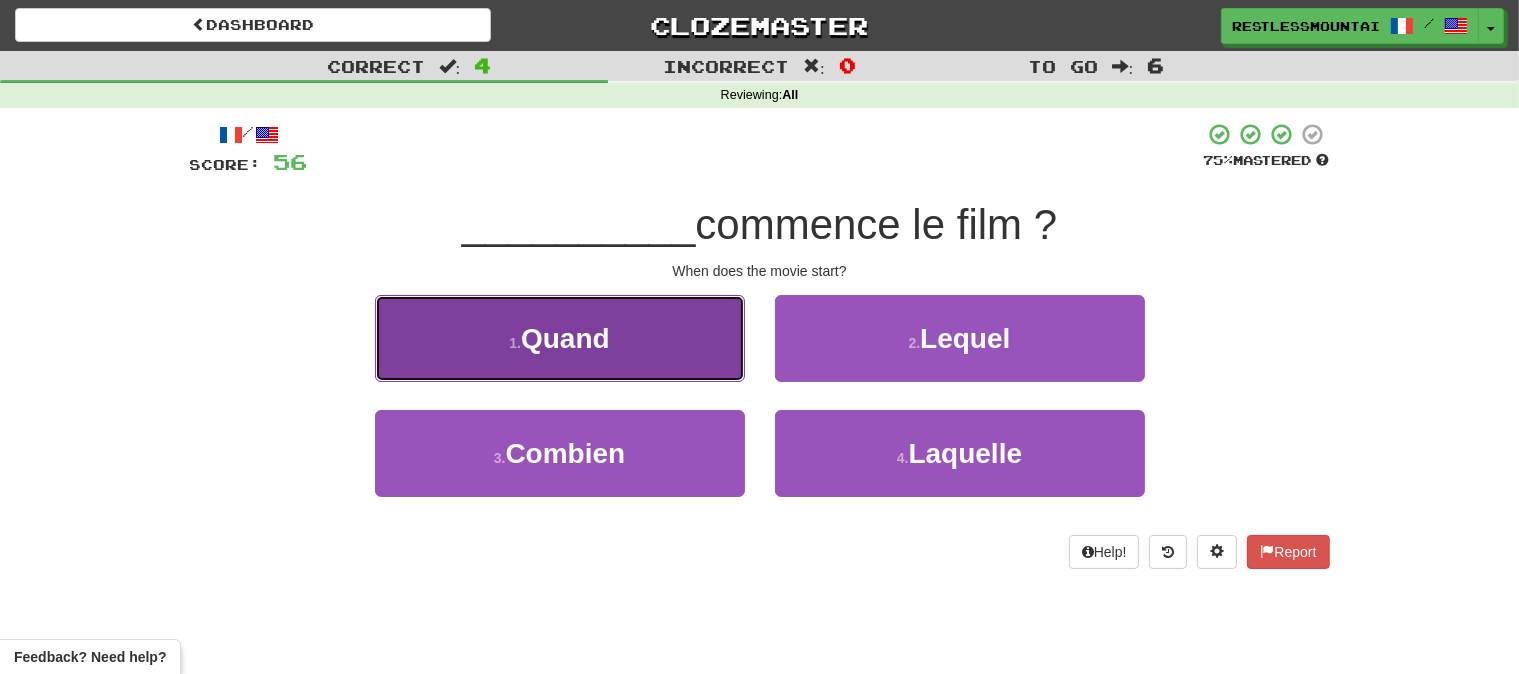 click on "1 .  Quand" at bounding box center [560, 338] 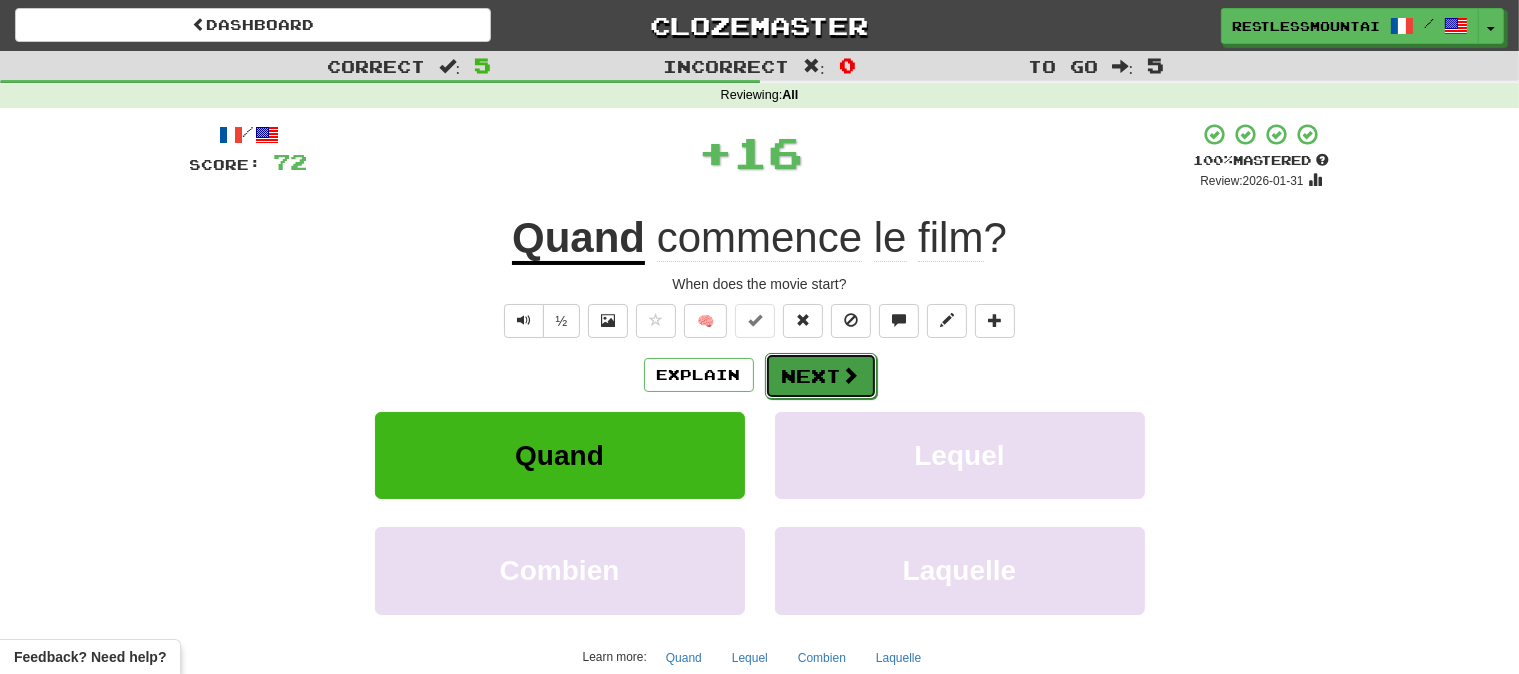 click on "Next" at bounding box center [821, 376] 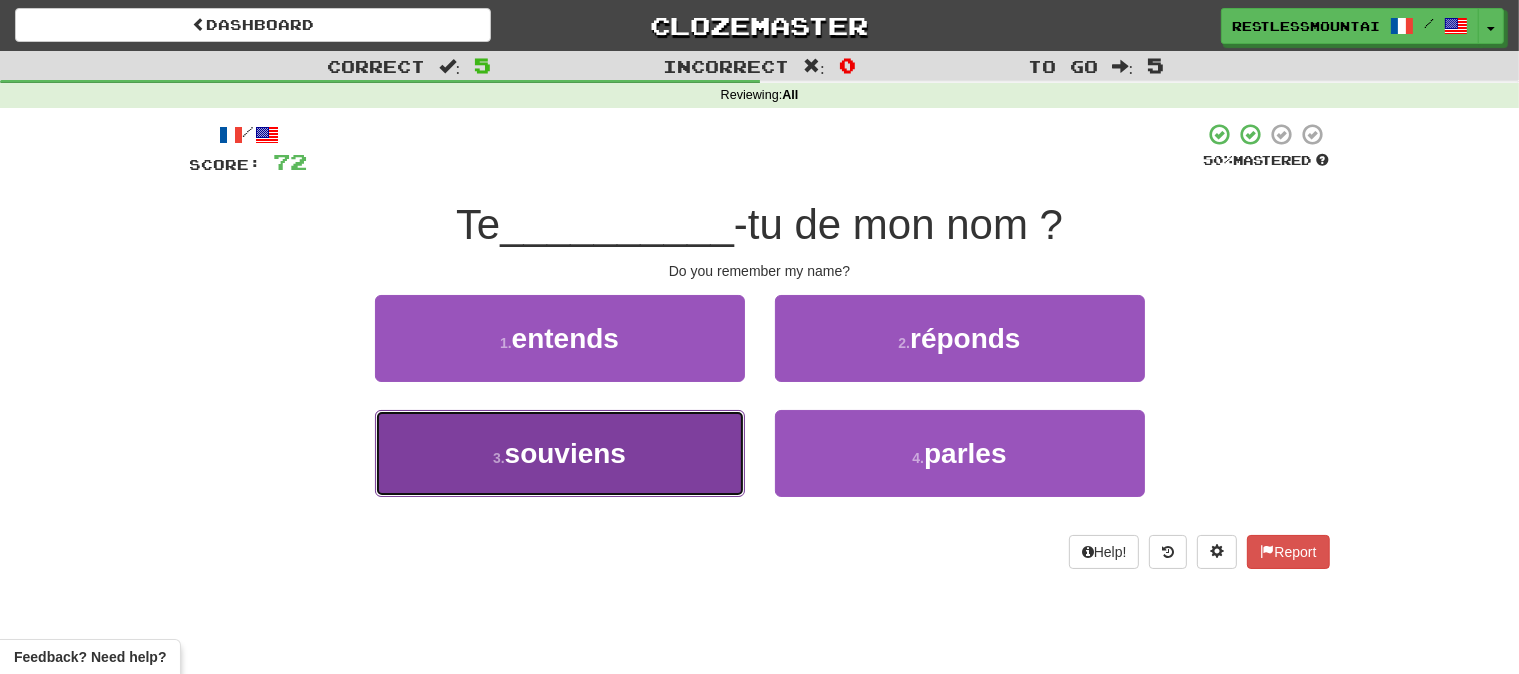 click on "3 .  souviens" at bounding box center (560, 453) 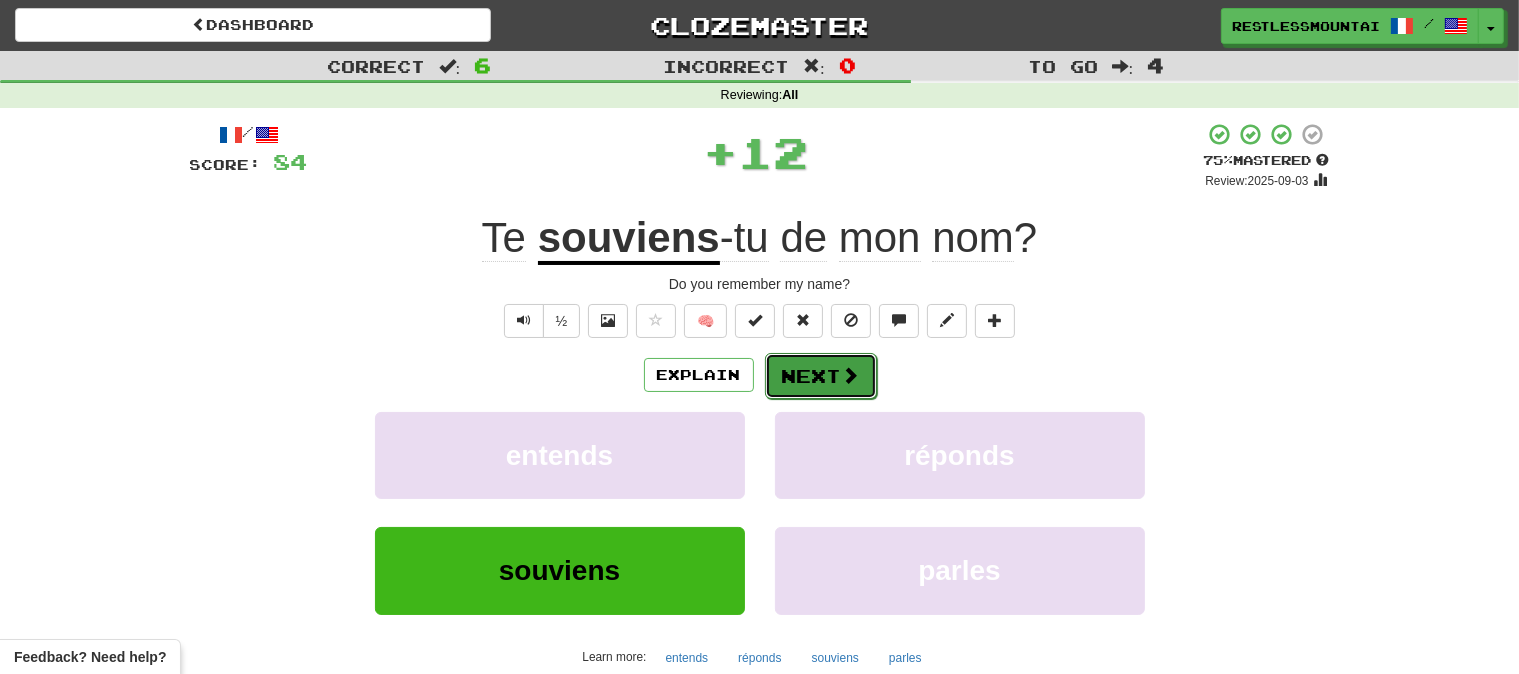 click at bounding box center (851, 375) 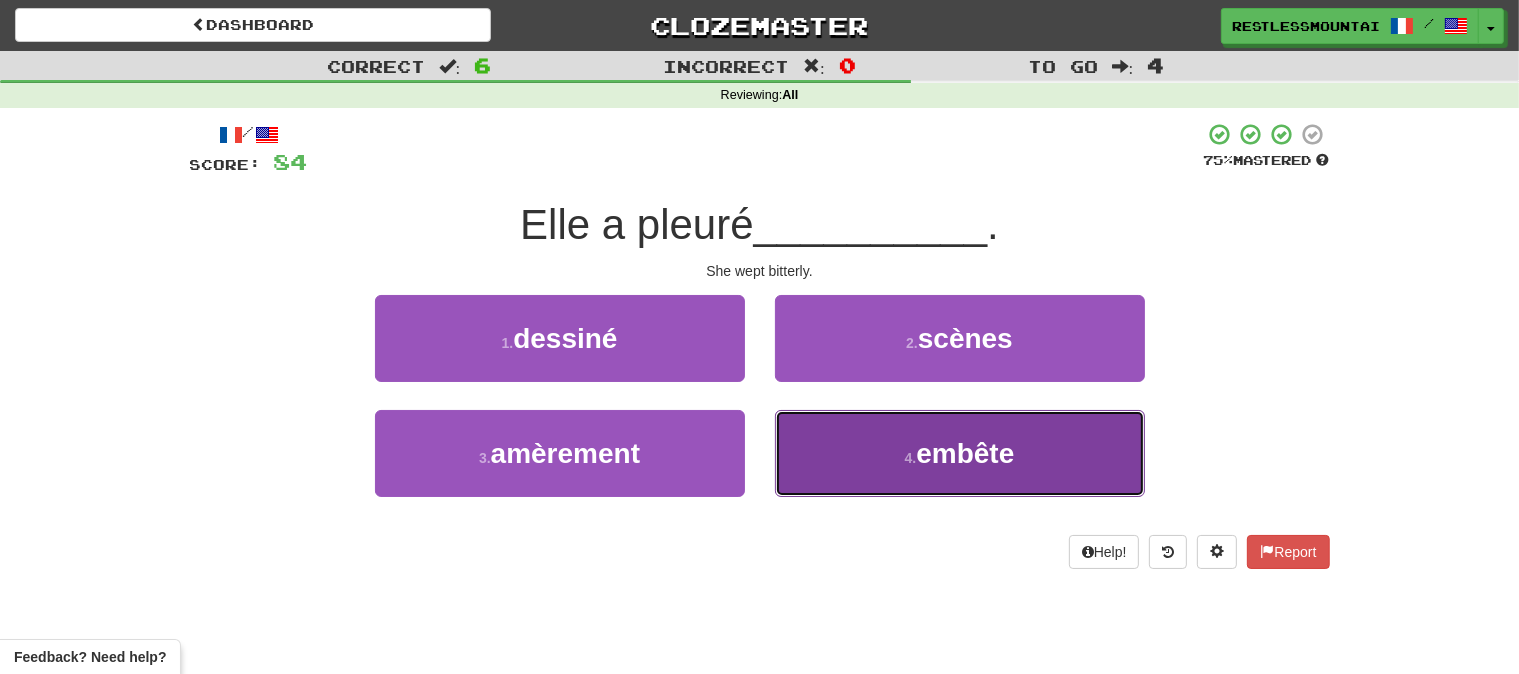 click on "embête" at bounding box center (965, 453) 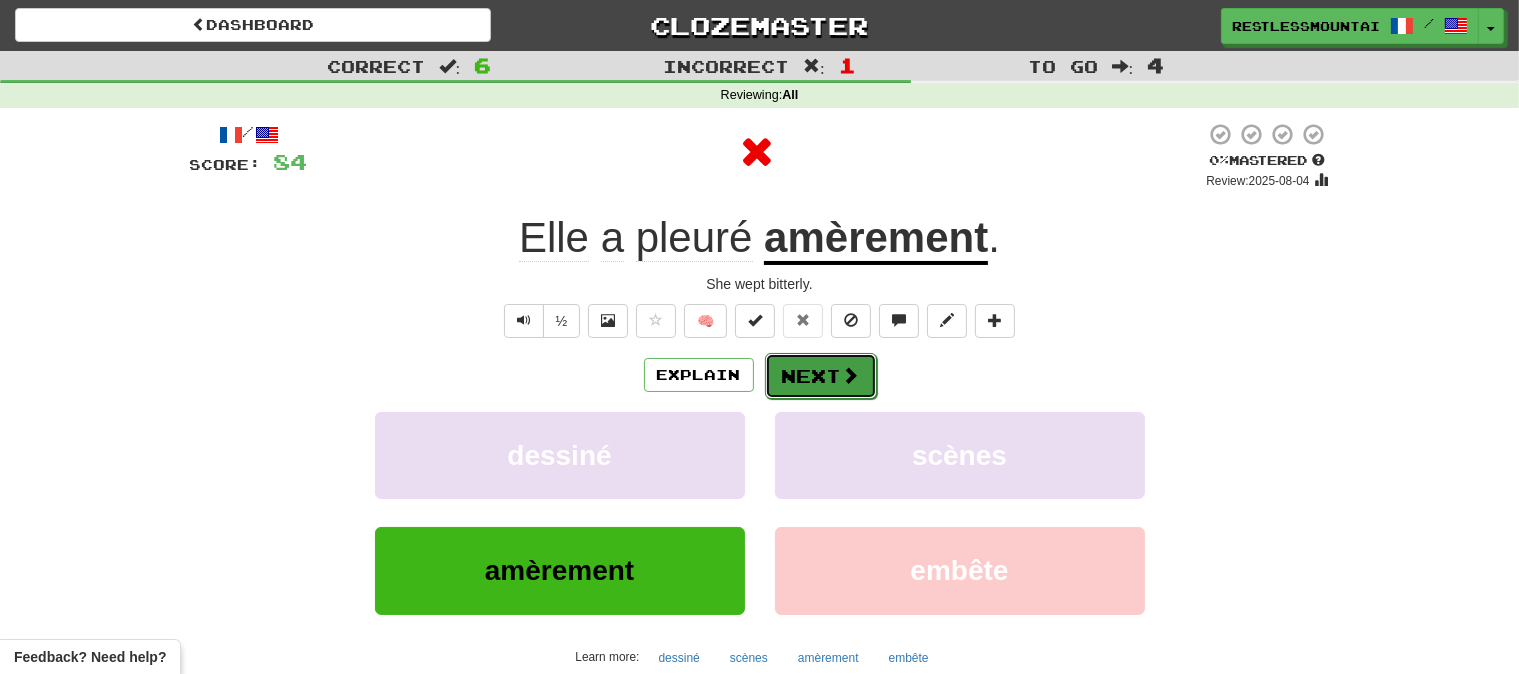 click on "Next" at bounding box center [821, 376] 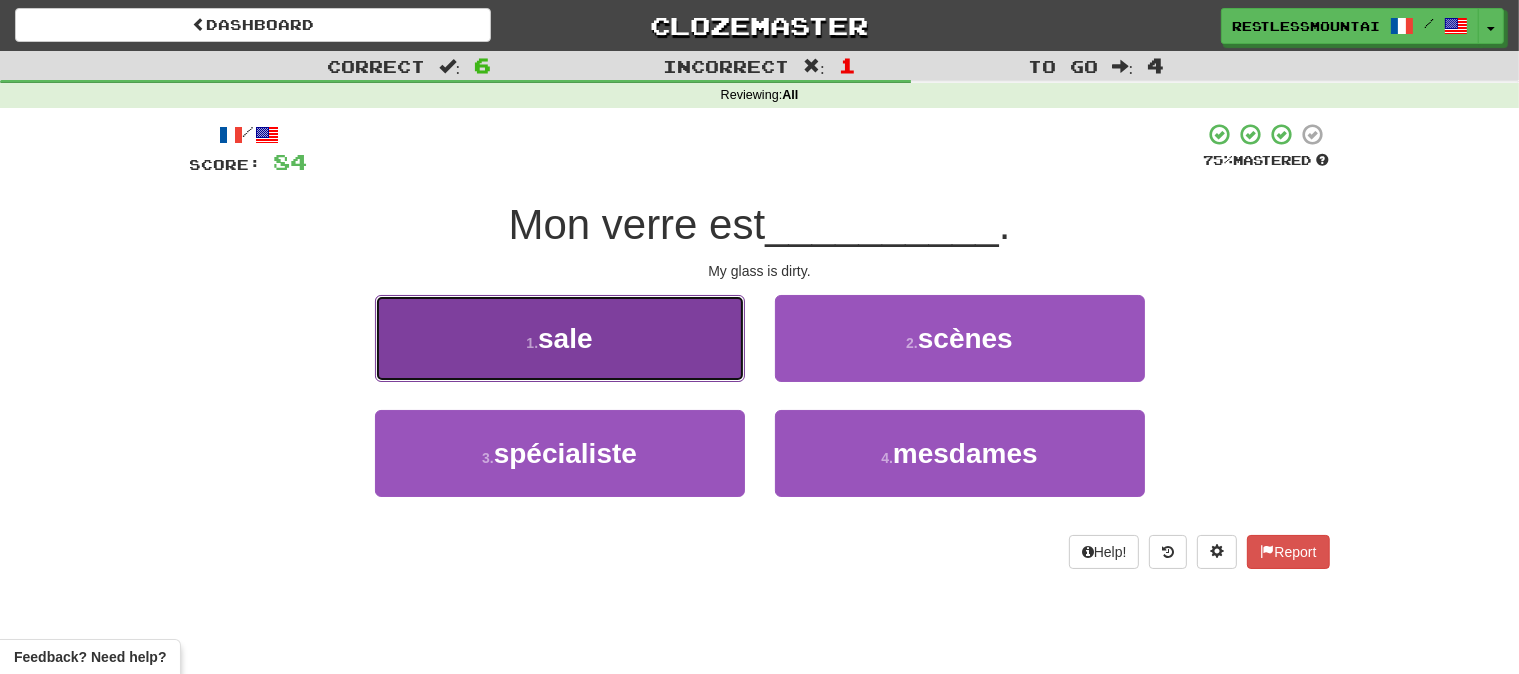 click on "1 . sale" at bounding box center [560, 338] 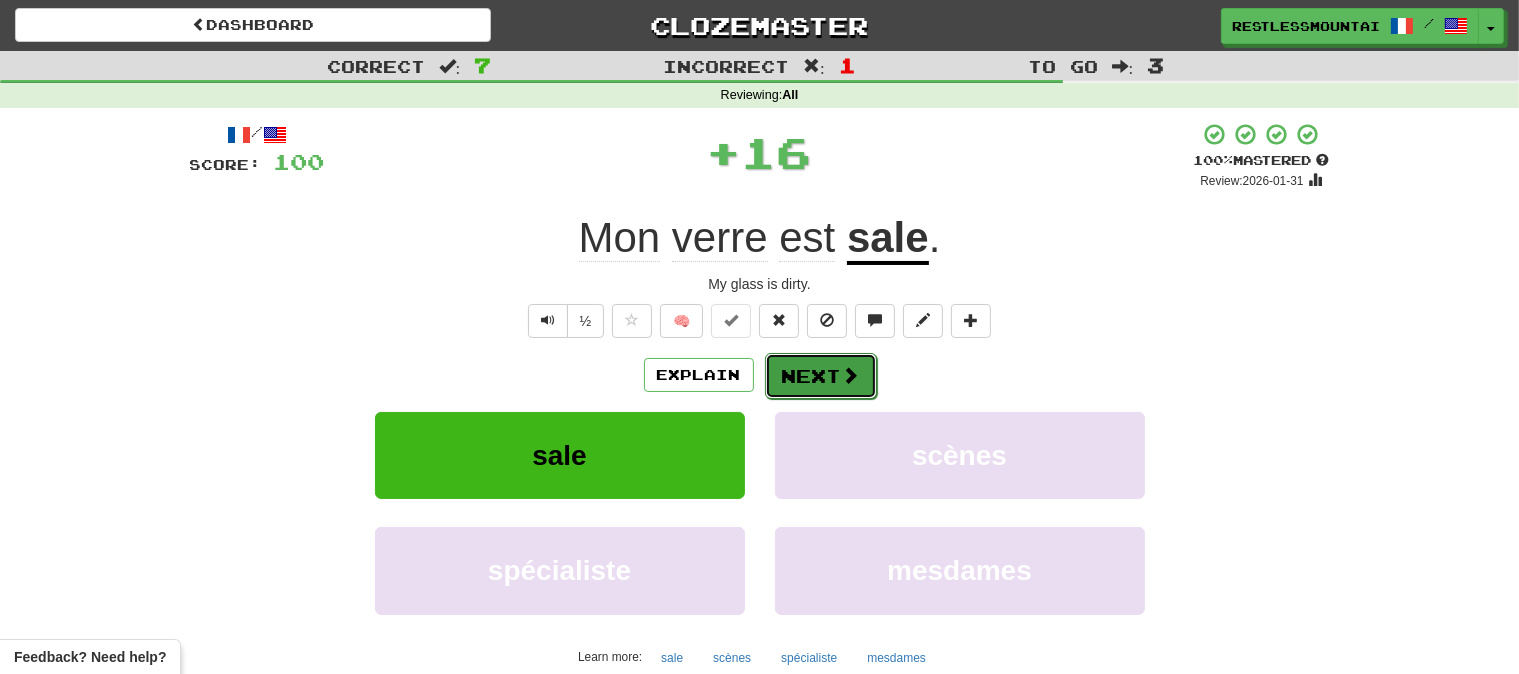 click on "Next" at bounding box center (821, 376) 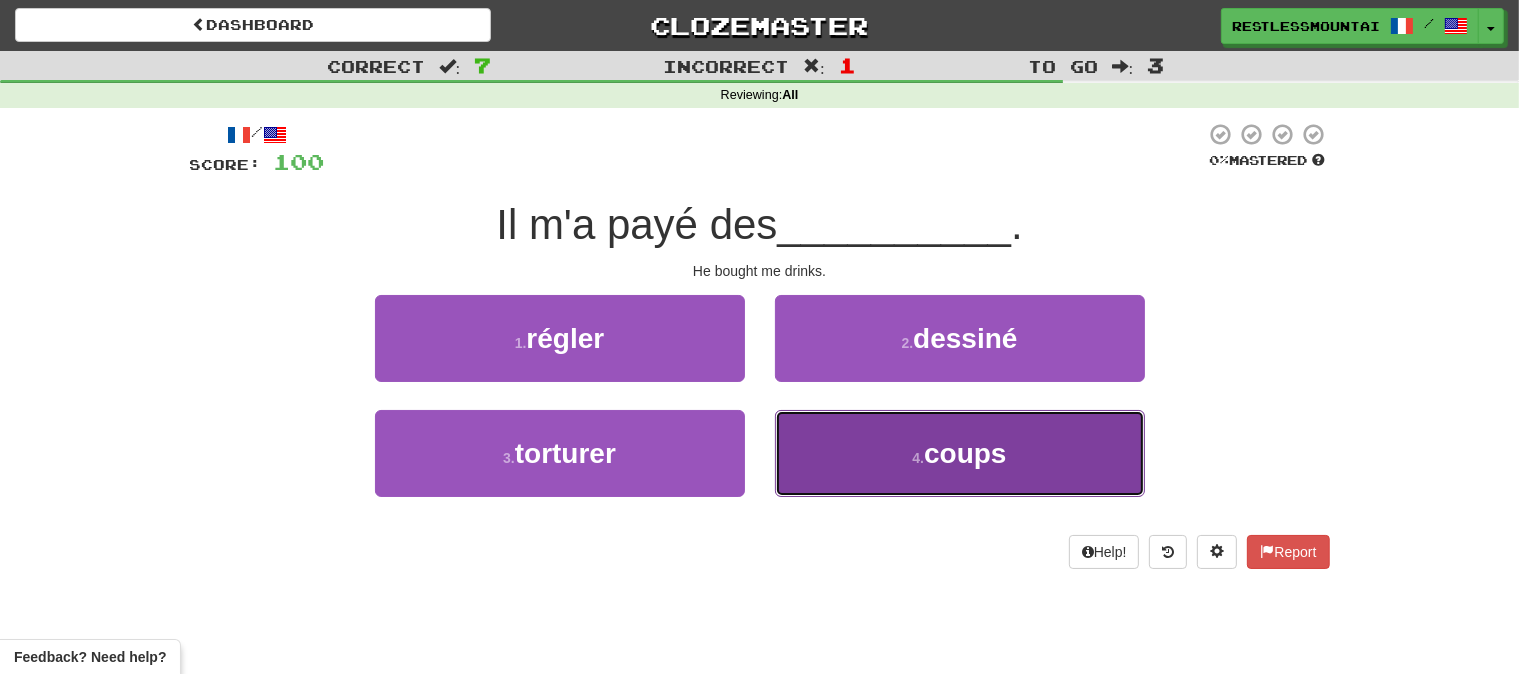 click on "4 . coups" at bounding box center (960, 453) 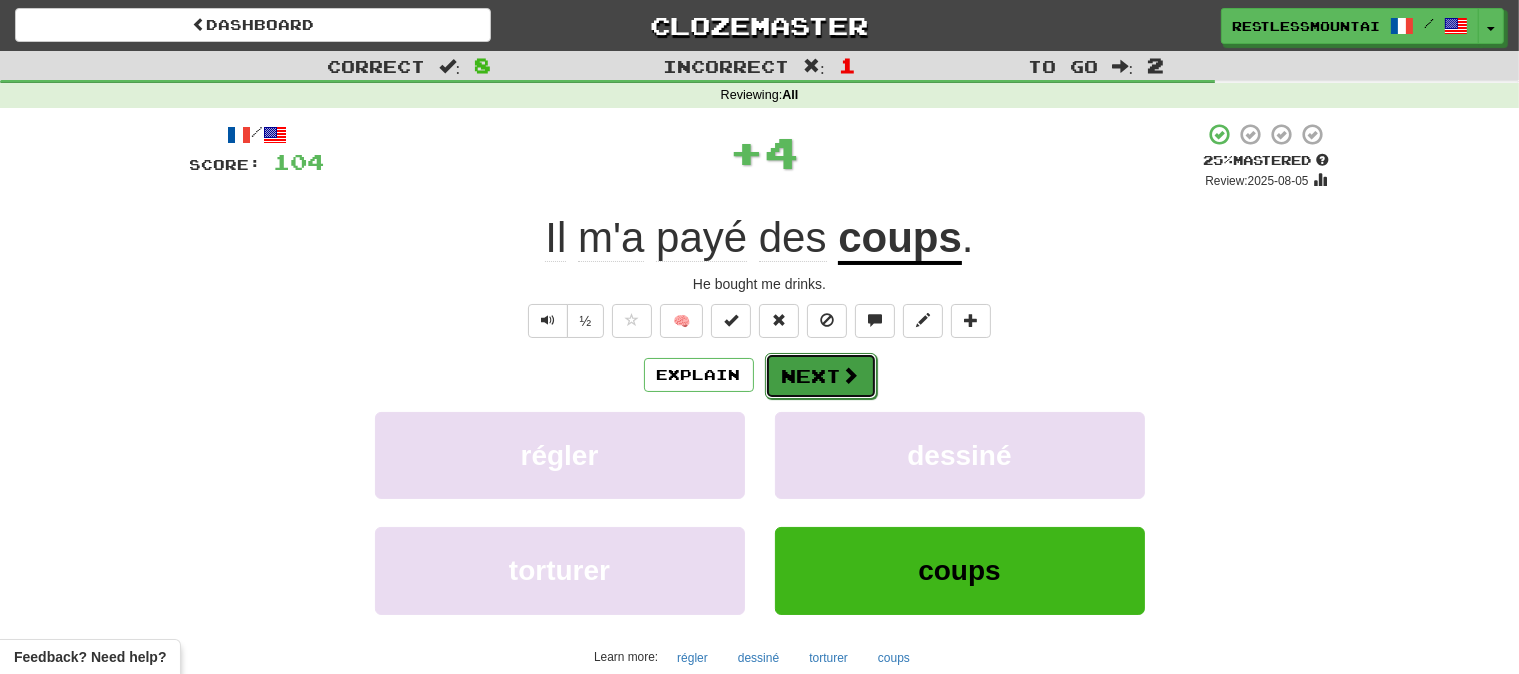 click on "Next" at bounding box center (821, 376) 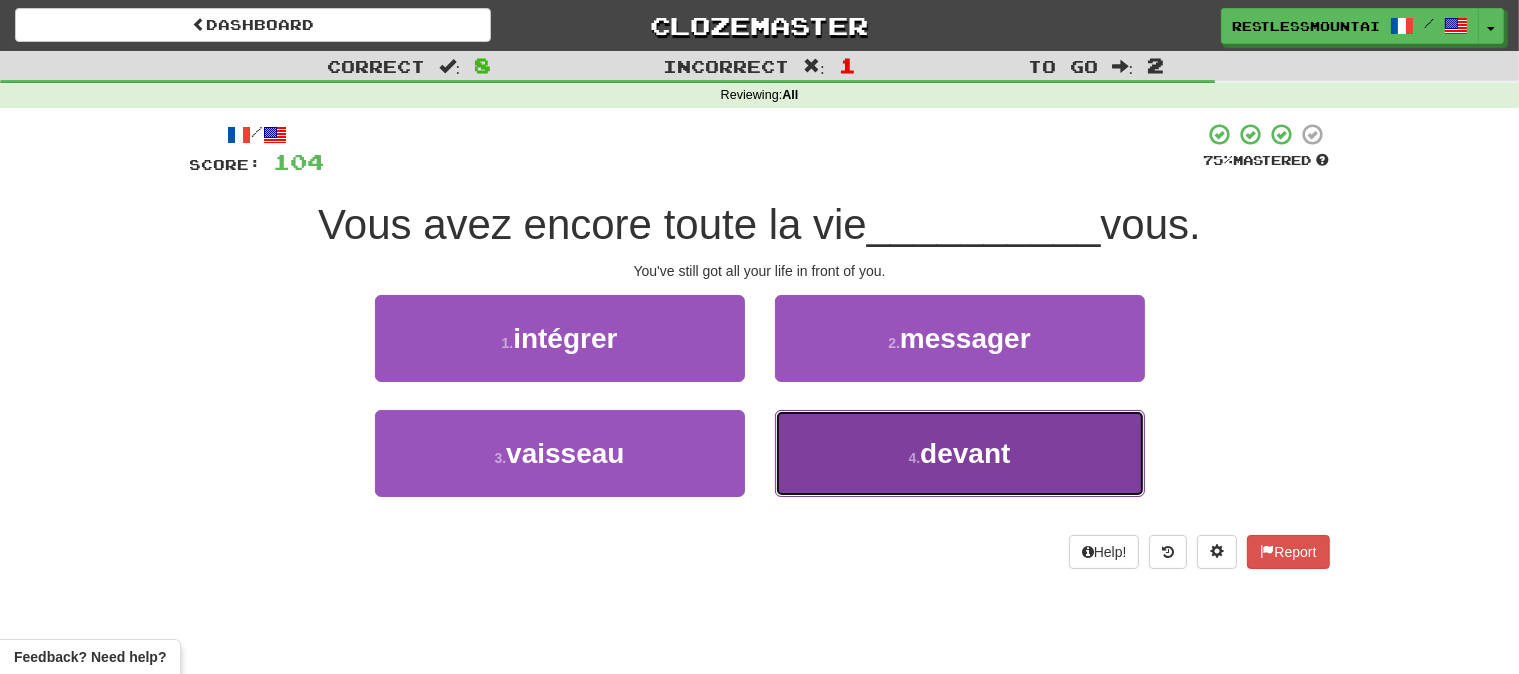 click on "devant" at bounding box center [965, 453] 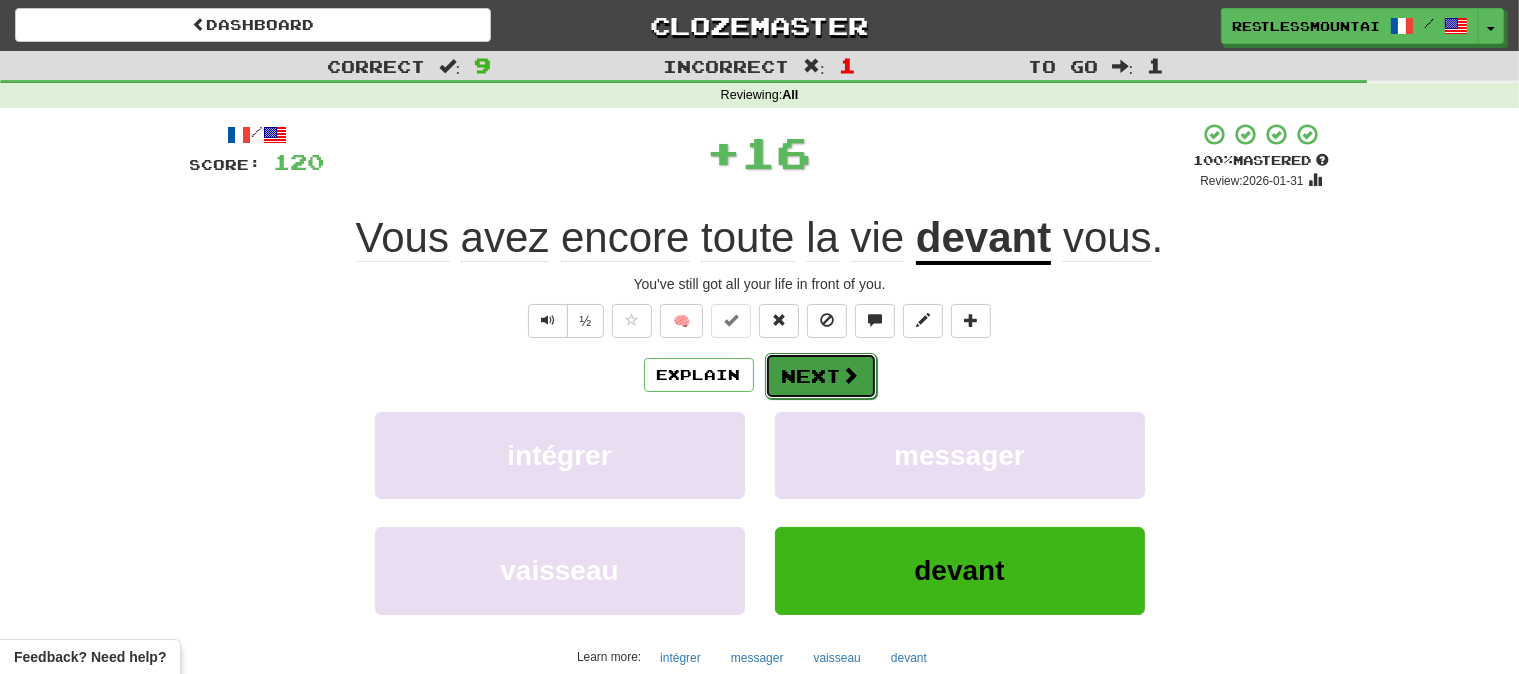 click on "Next" at bounding box center [821, 376] 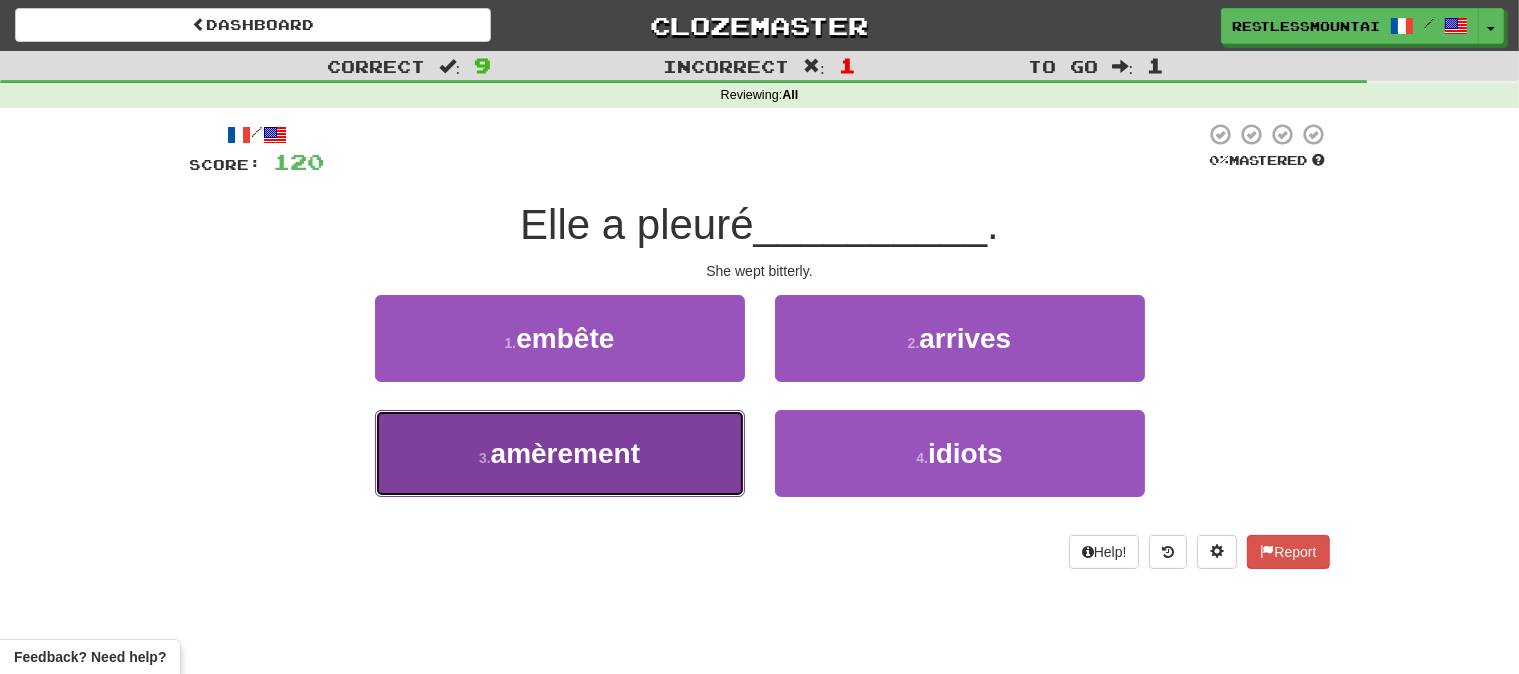 click on "3 . amèrement" at bounding box center [560, 453] 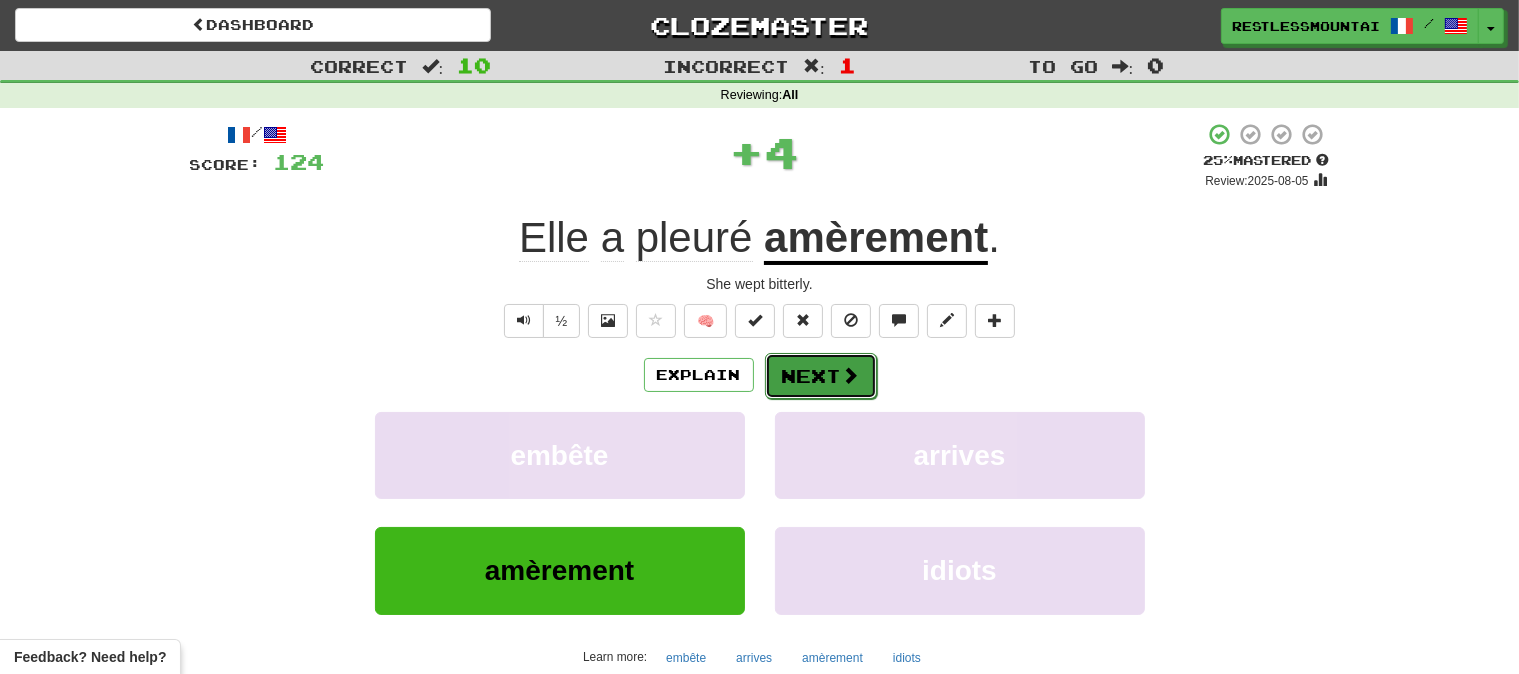 click on "Next" at bounding box center [821, 376] 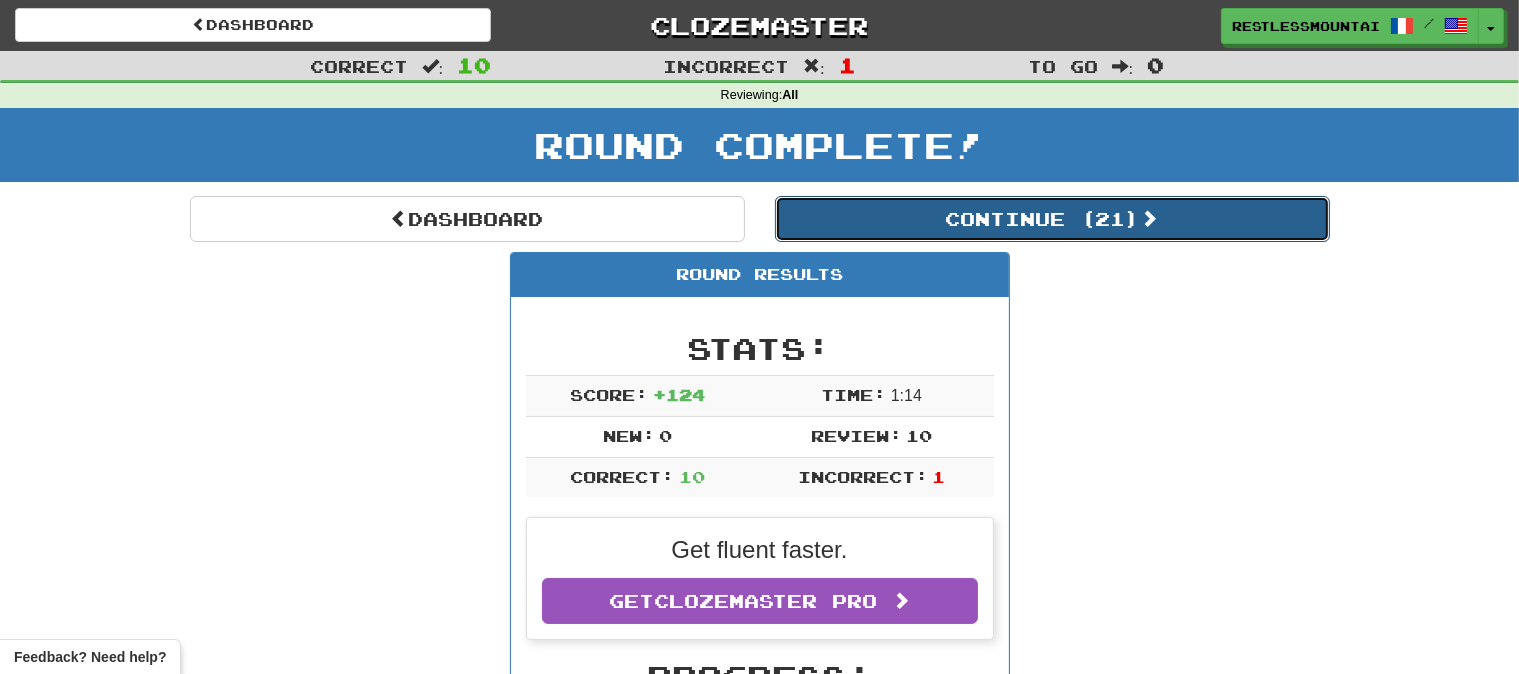 click on "Continue ( 21 )" at bounding box center [1052, 219] 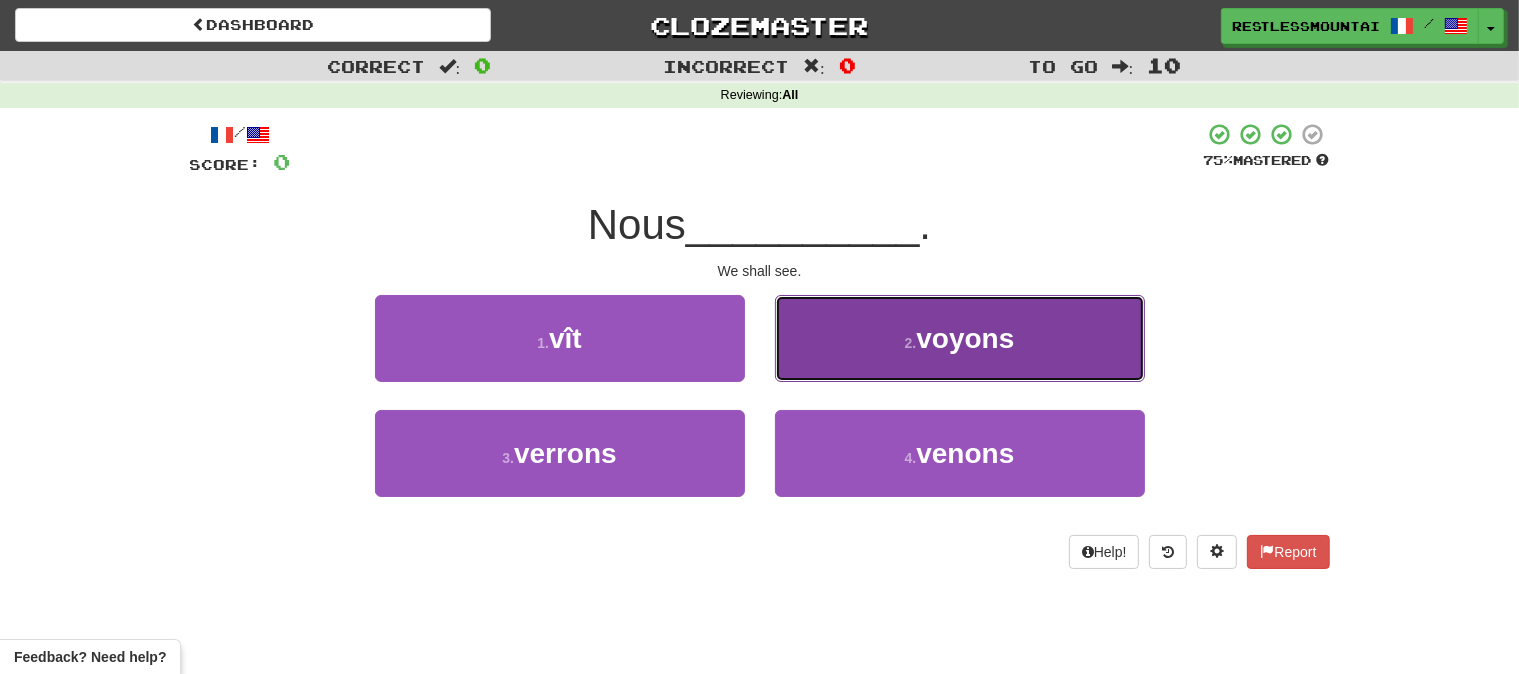 click on "voyons" at bounding box center (965, 338) 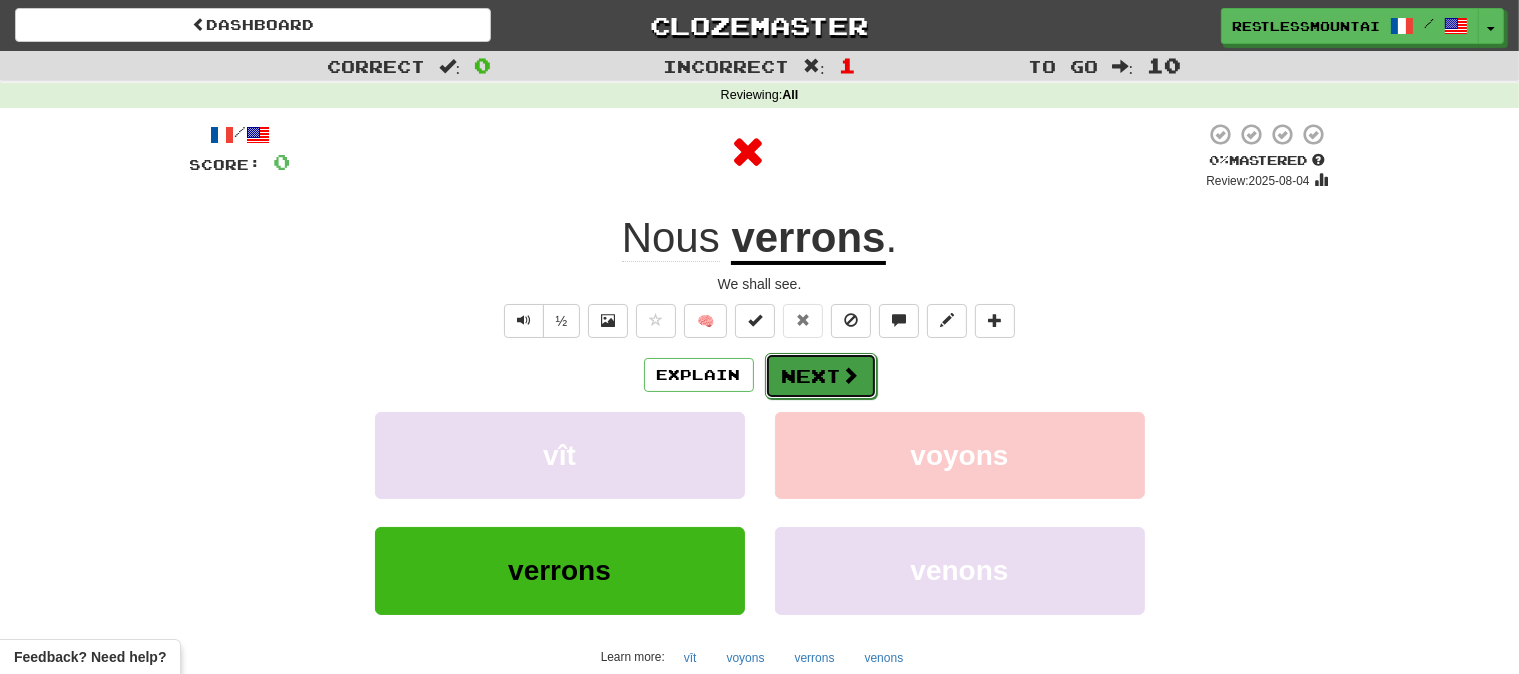 click on "Next" at bounding box center [821, 376] 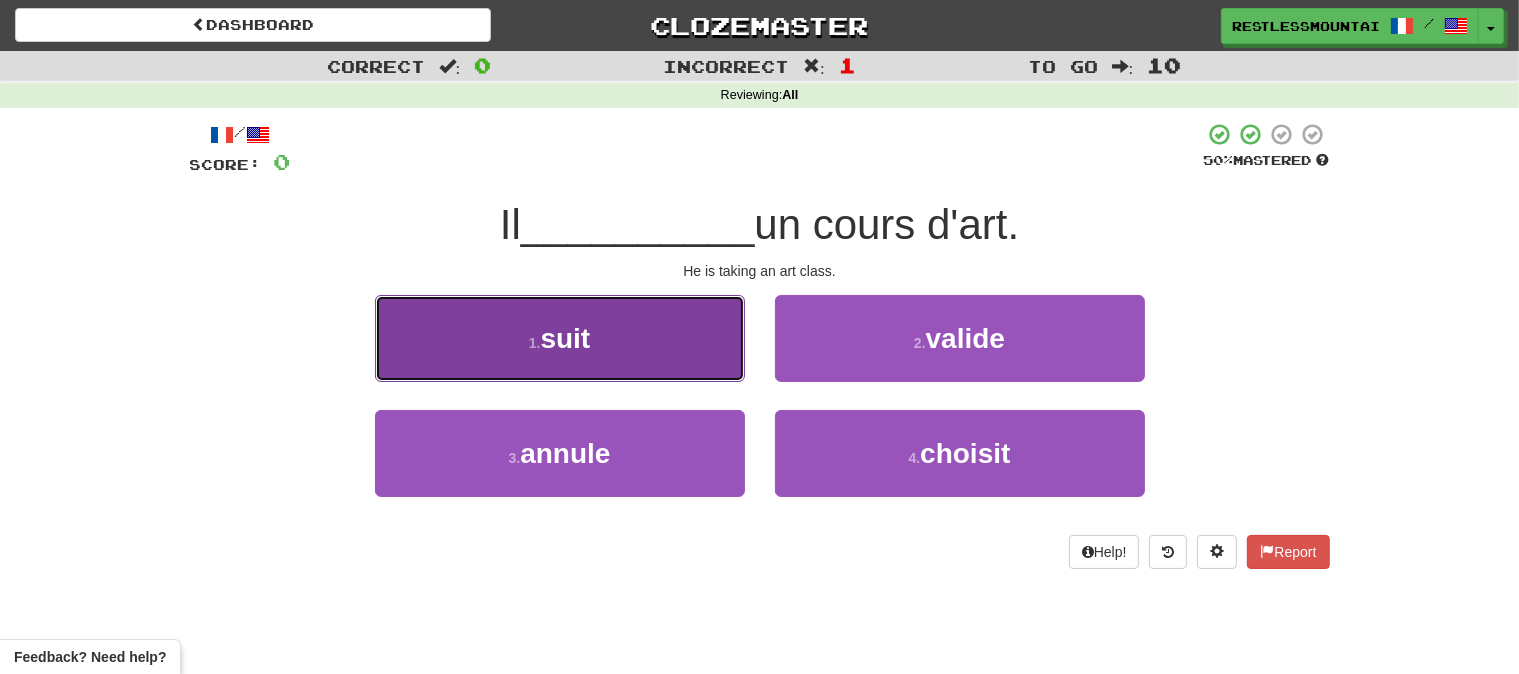 click on "1 . suit" at bounding box center [560, 338] 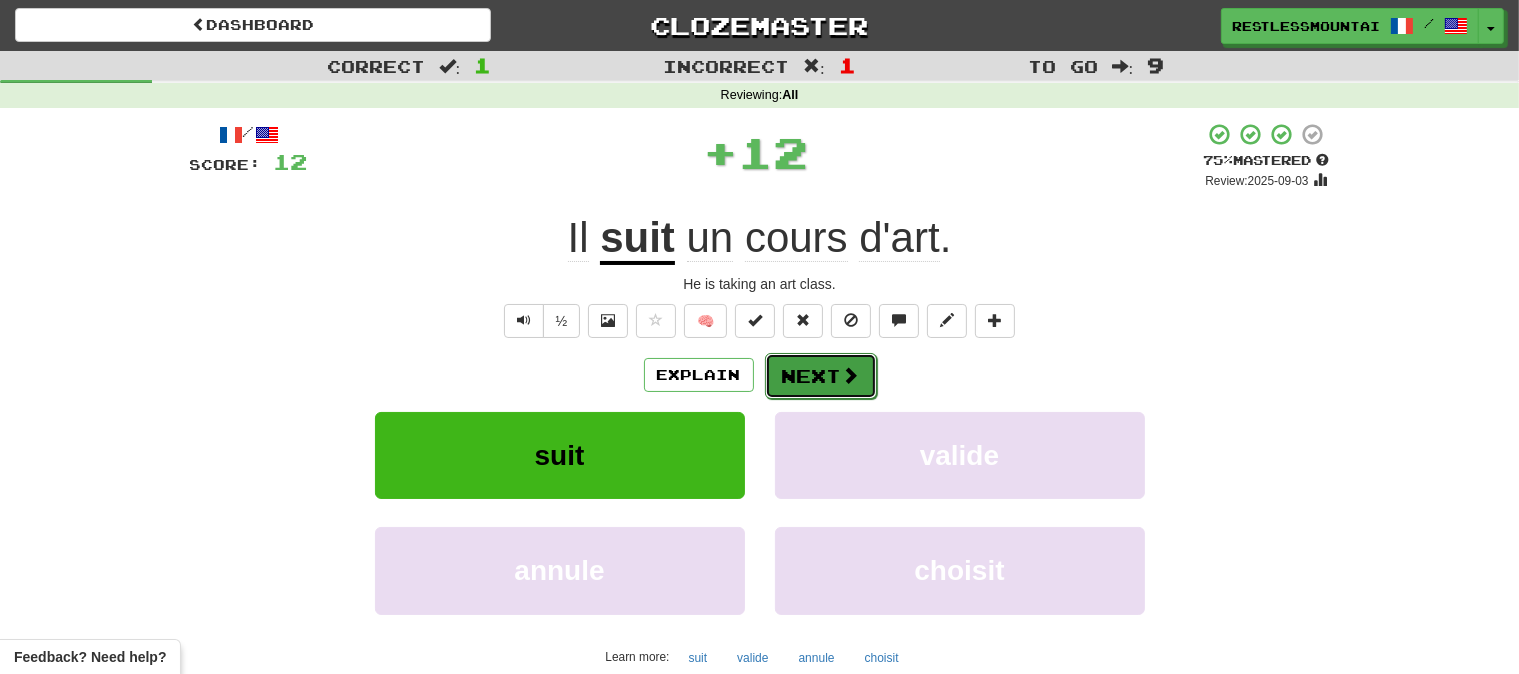 click on "Next" at bounding box center (821, 376) 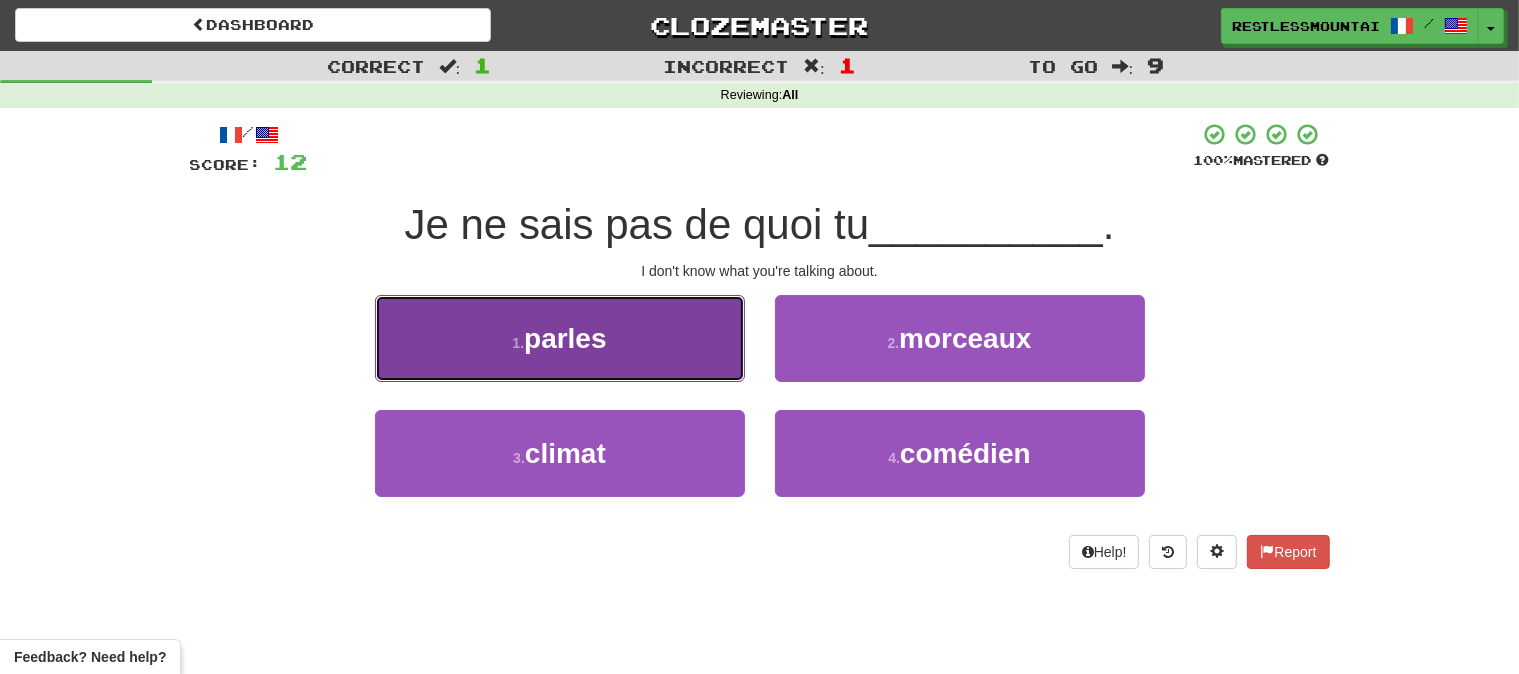 click on "1 .  parles" at bounding box center [560, 338] 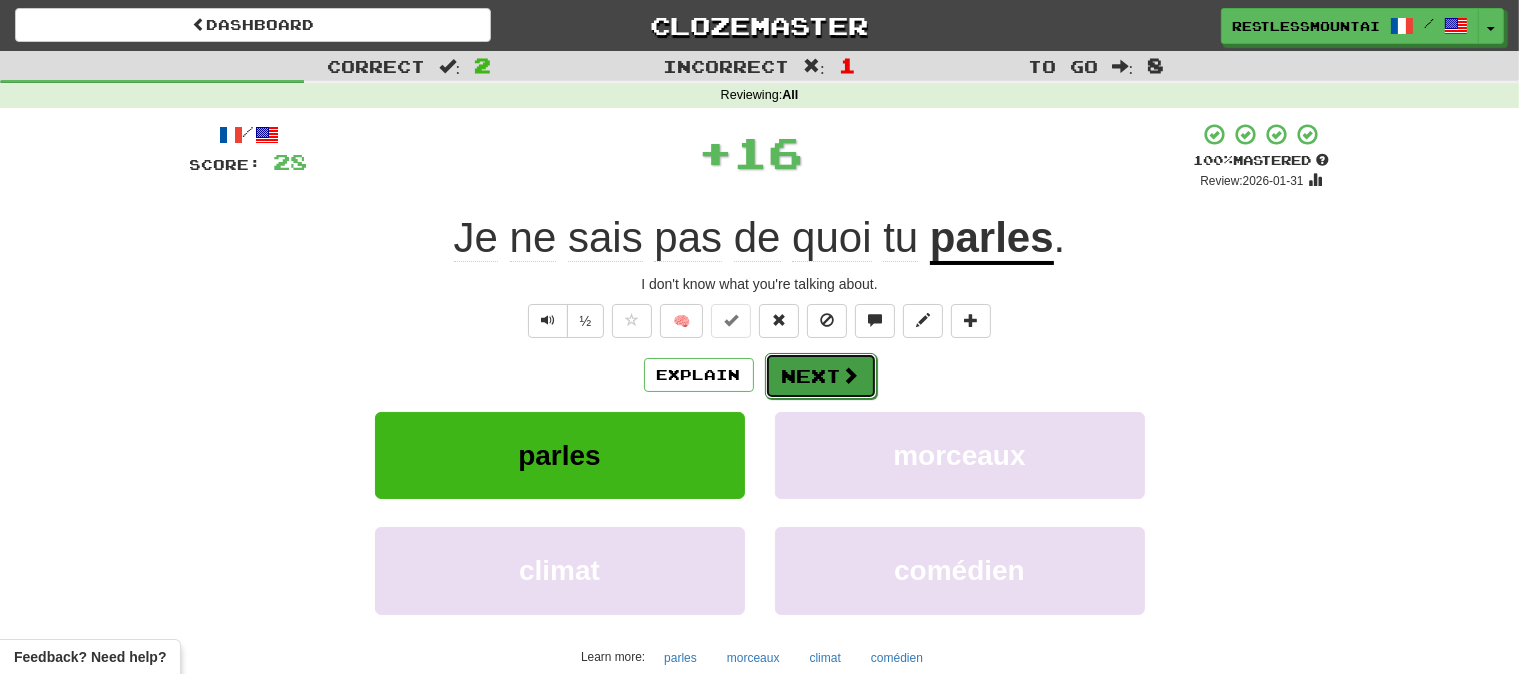 click at bounding box center [851, 375] 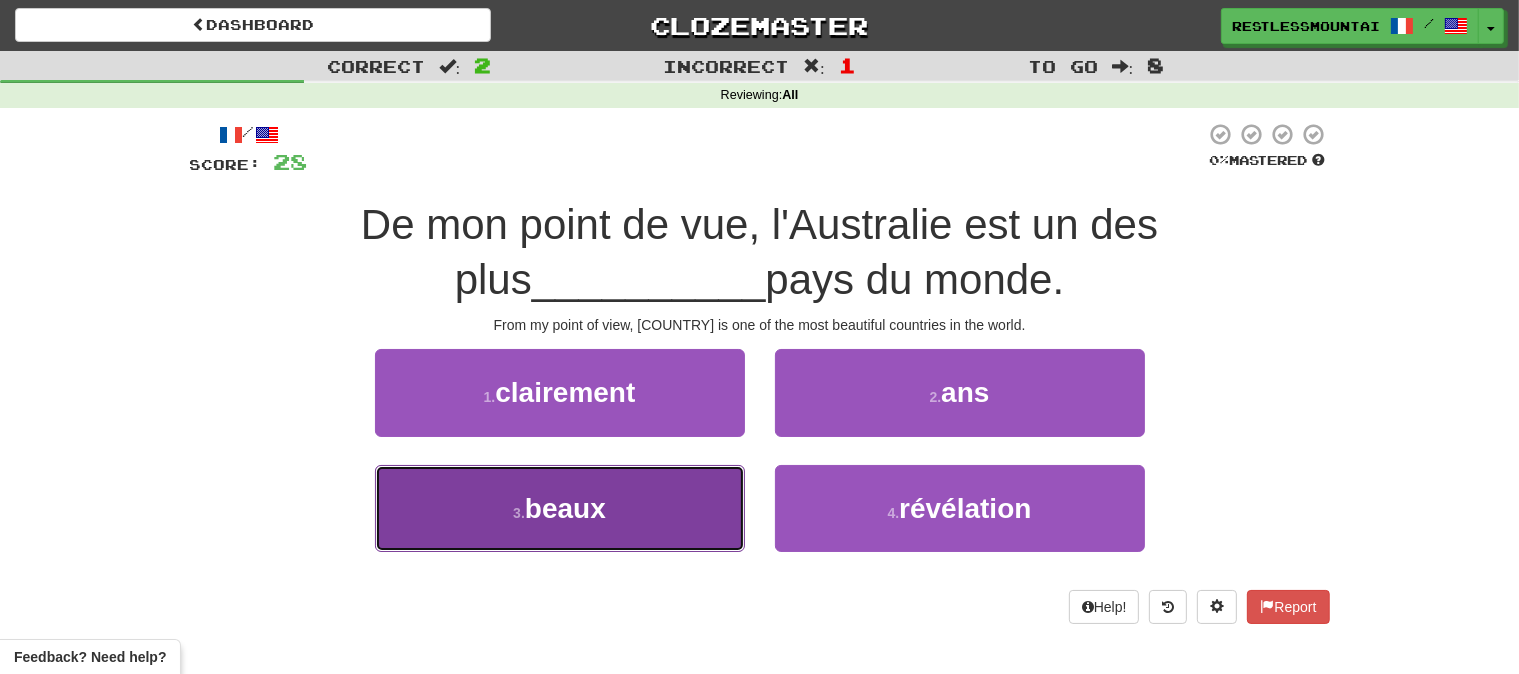 click on "3 .  beaux" at bounding box center (560, 508) 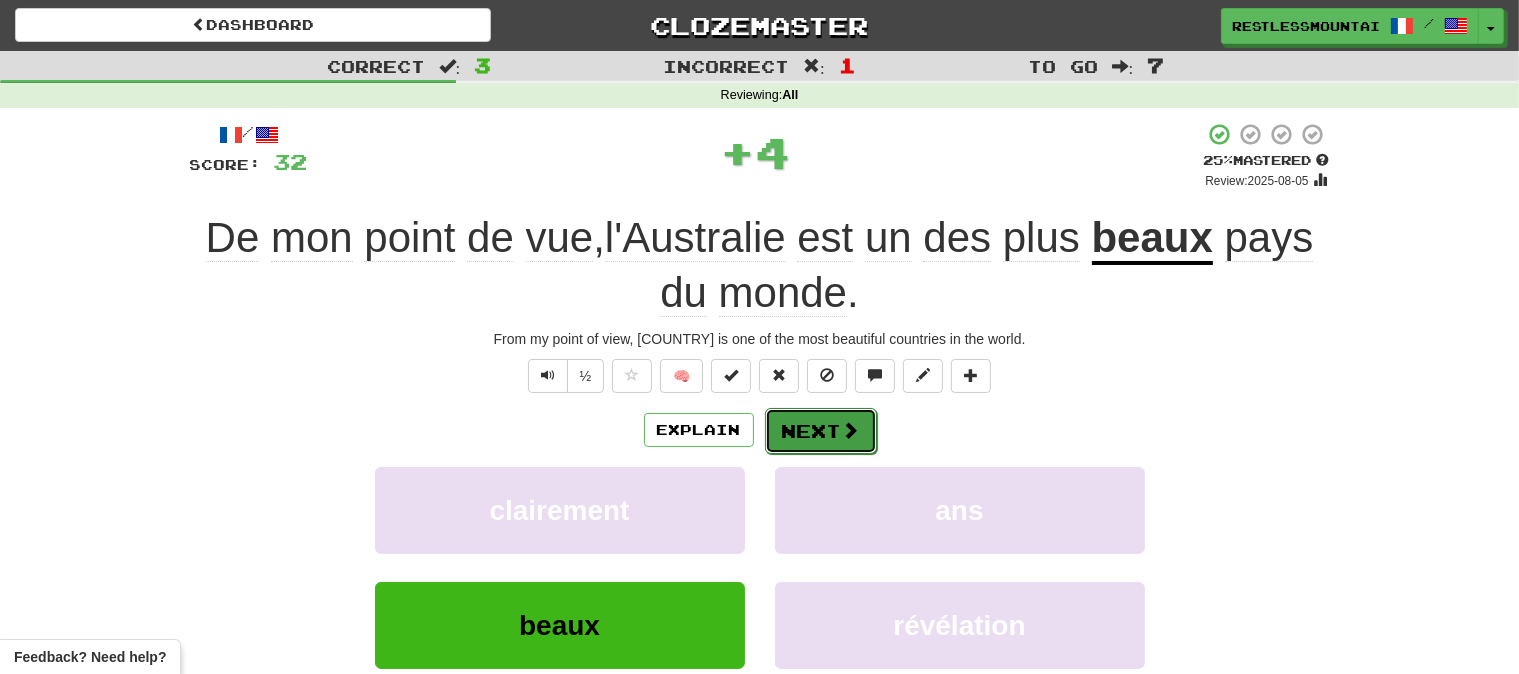 click at bounding box center [851, 430] 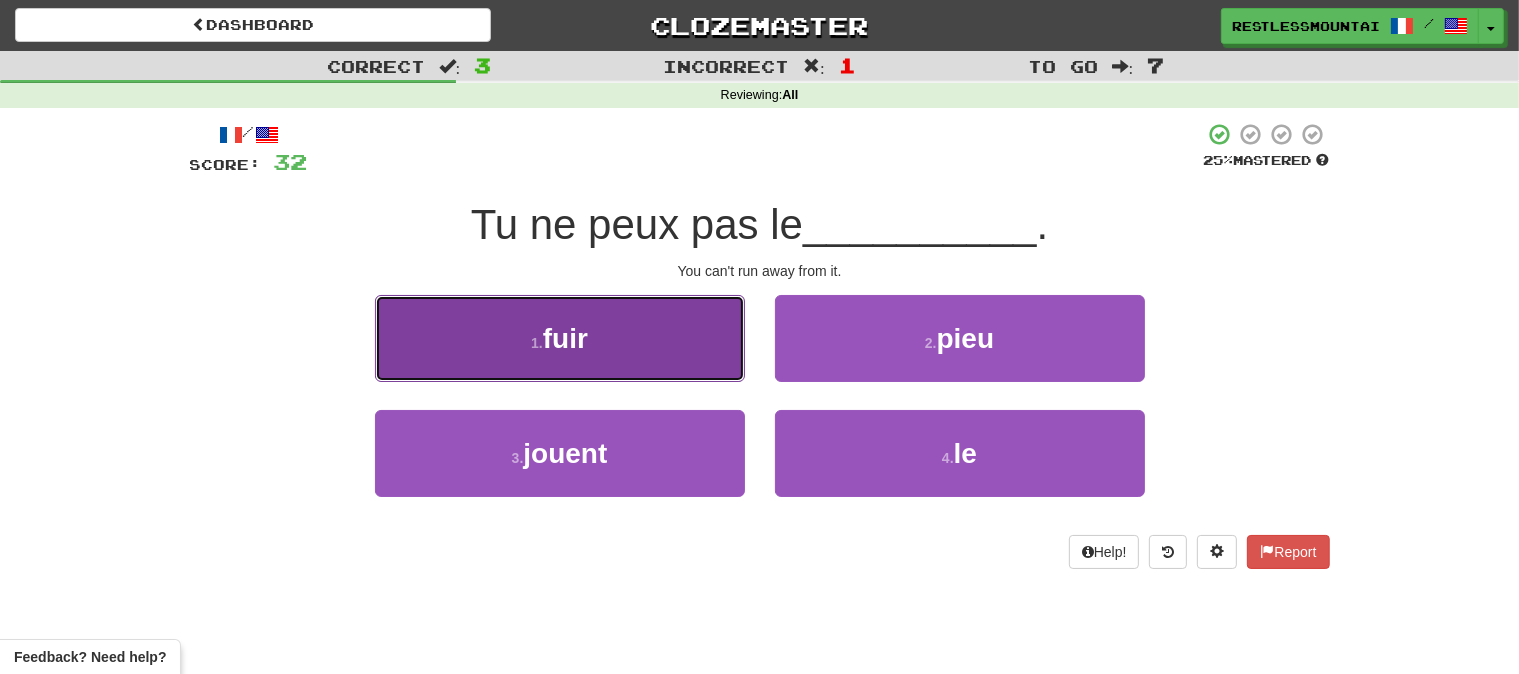 click on "1 .  fuir" at bounding box center [560, 338] 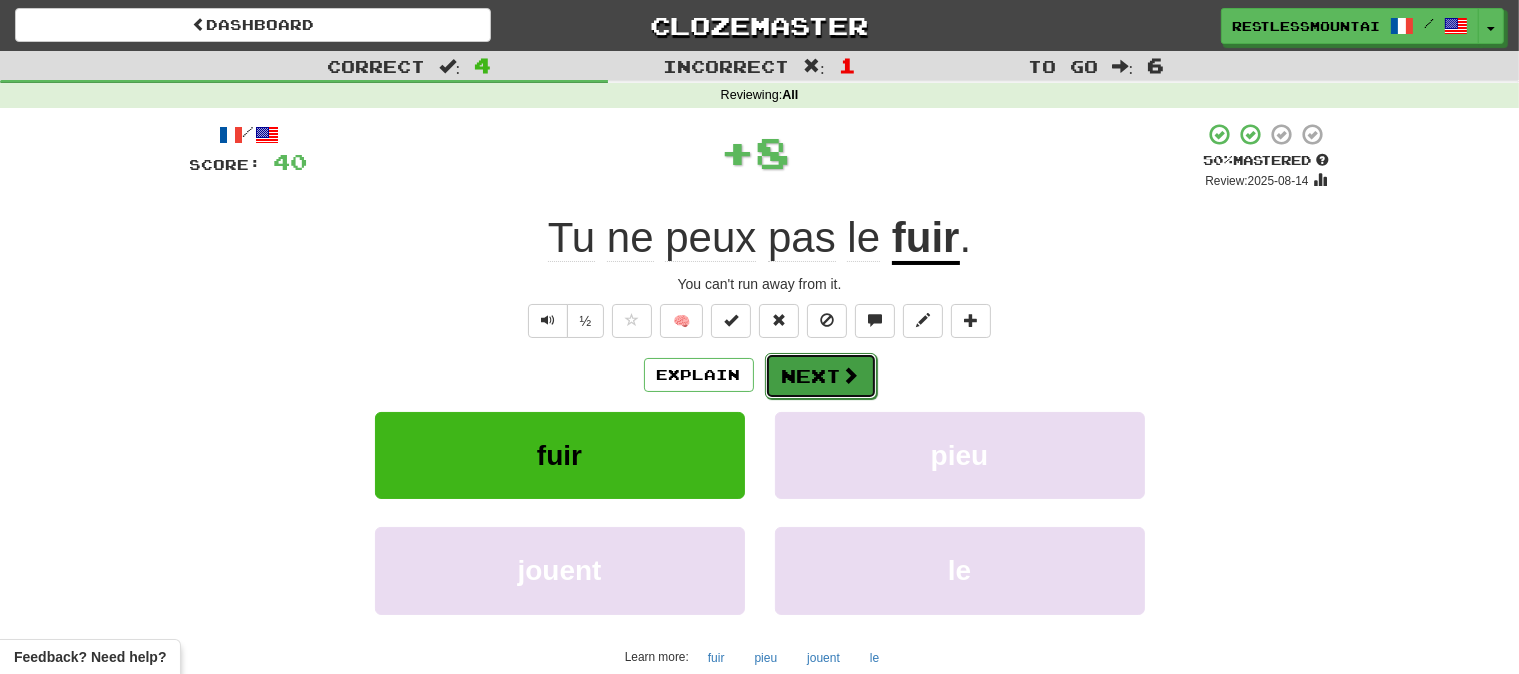 click on "Next" at bounding box center (821, 376) 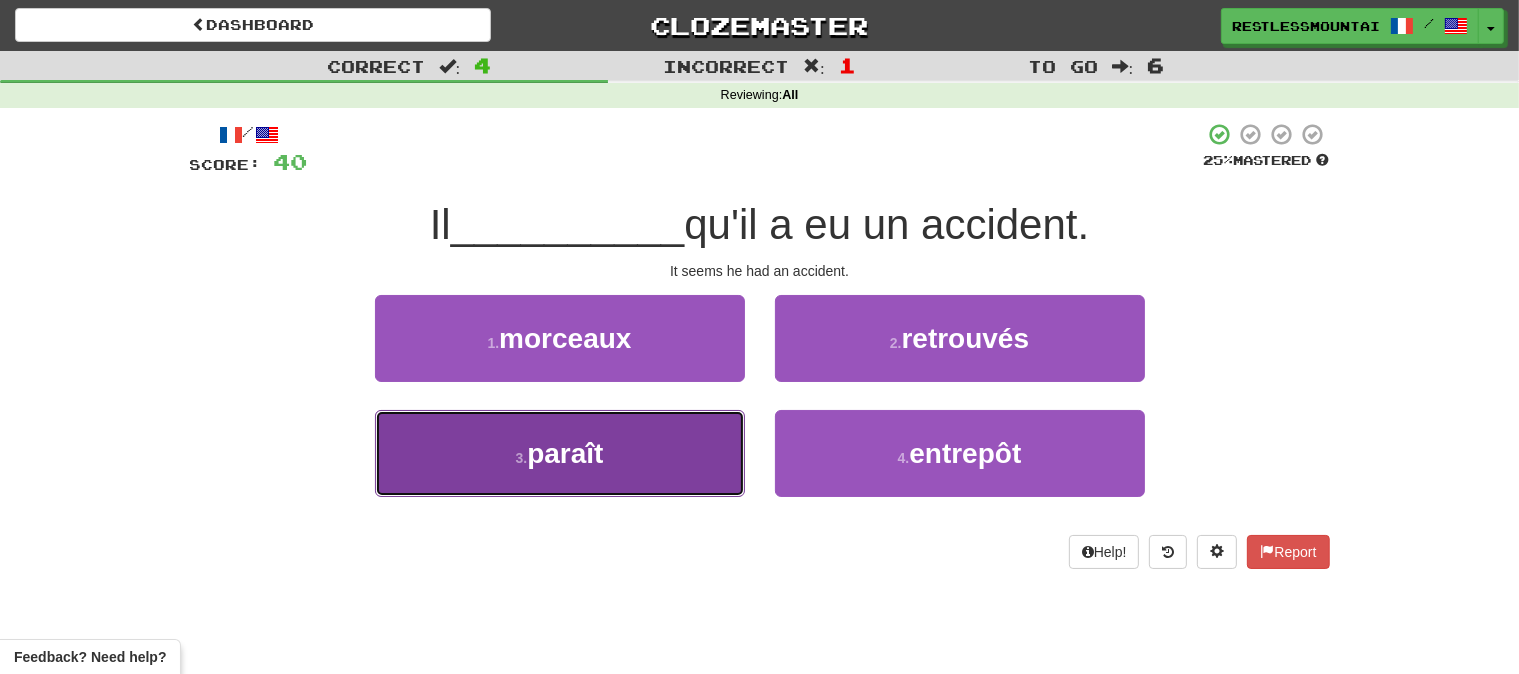 click on "3 .  paraît" at bounding box center [560, 453] 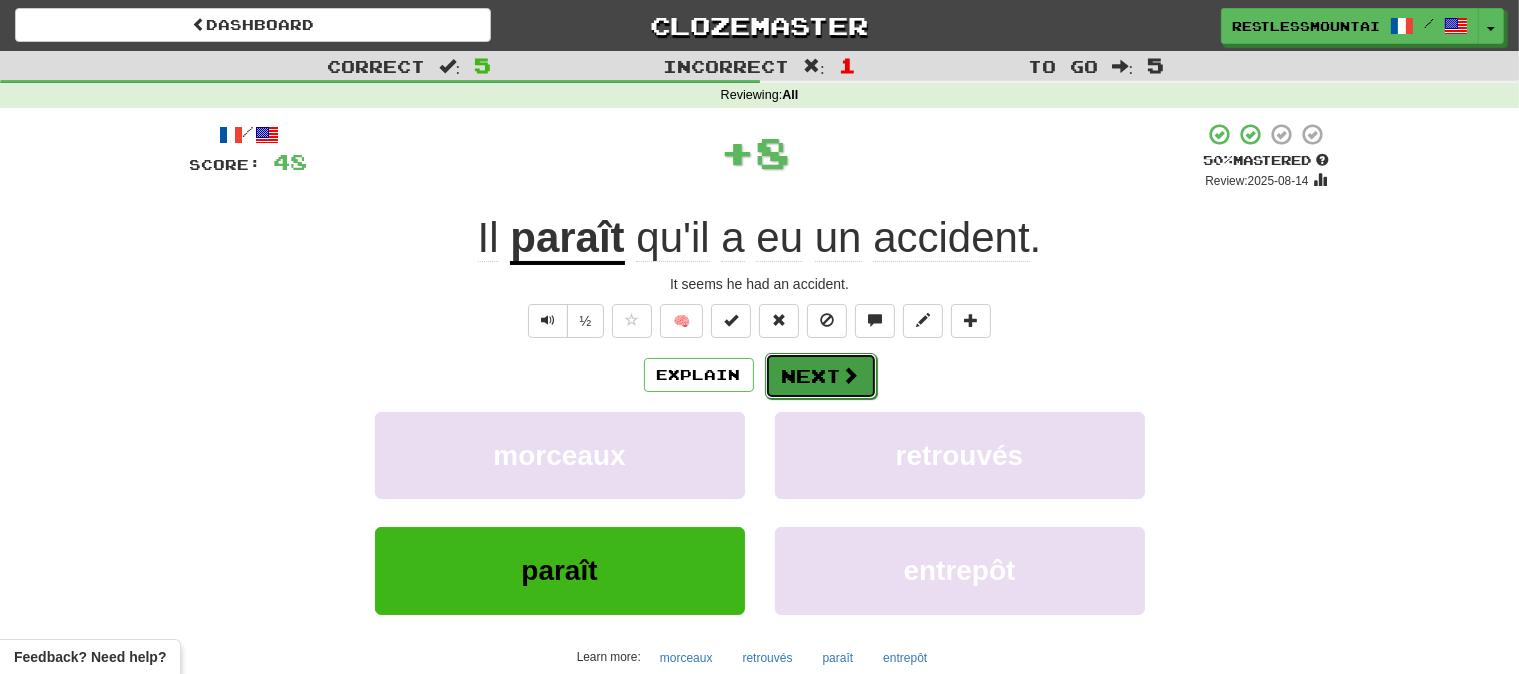 click at bounding box center [851, 375] 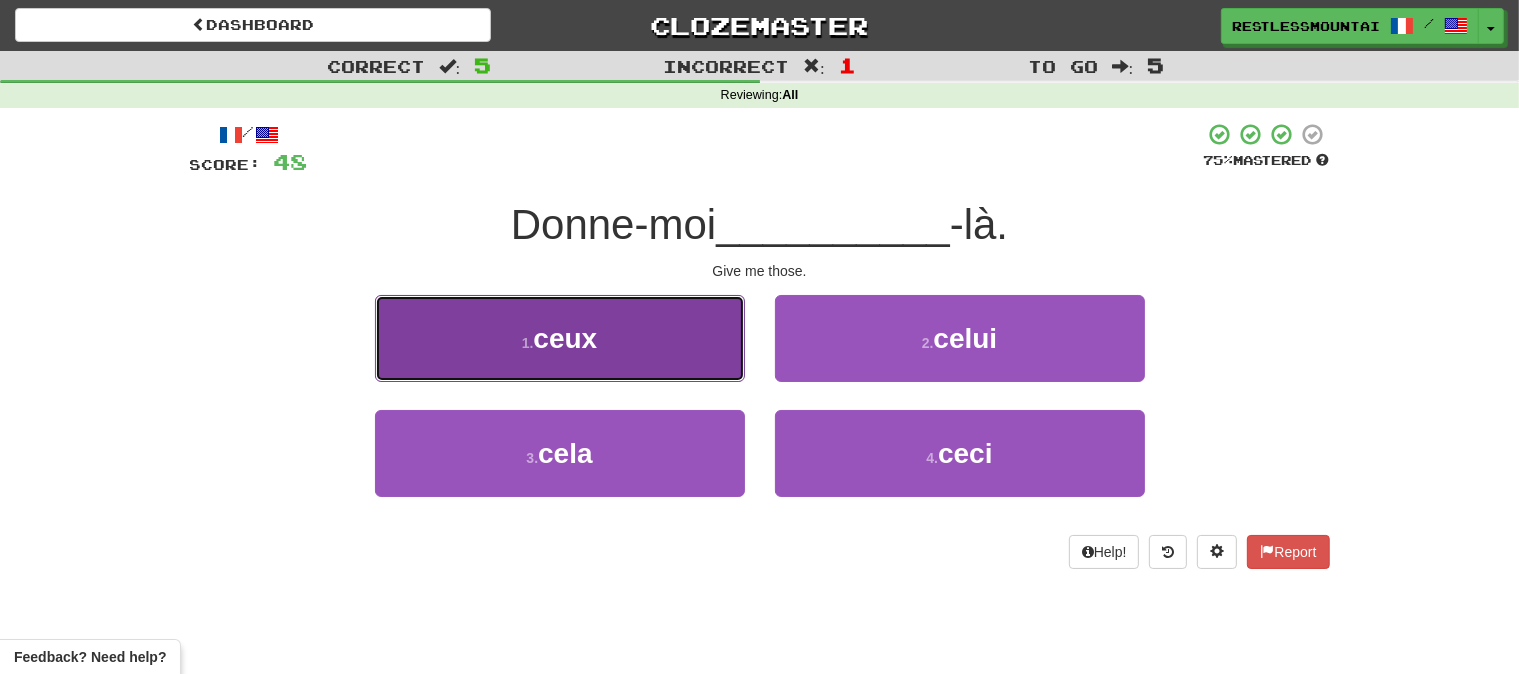 click on "1 .  ceux" at bounding box center [560, 338] 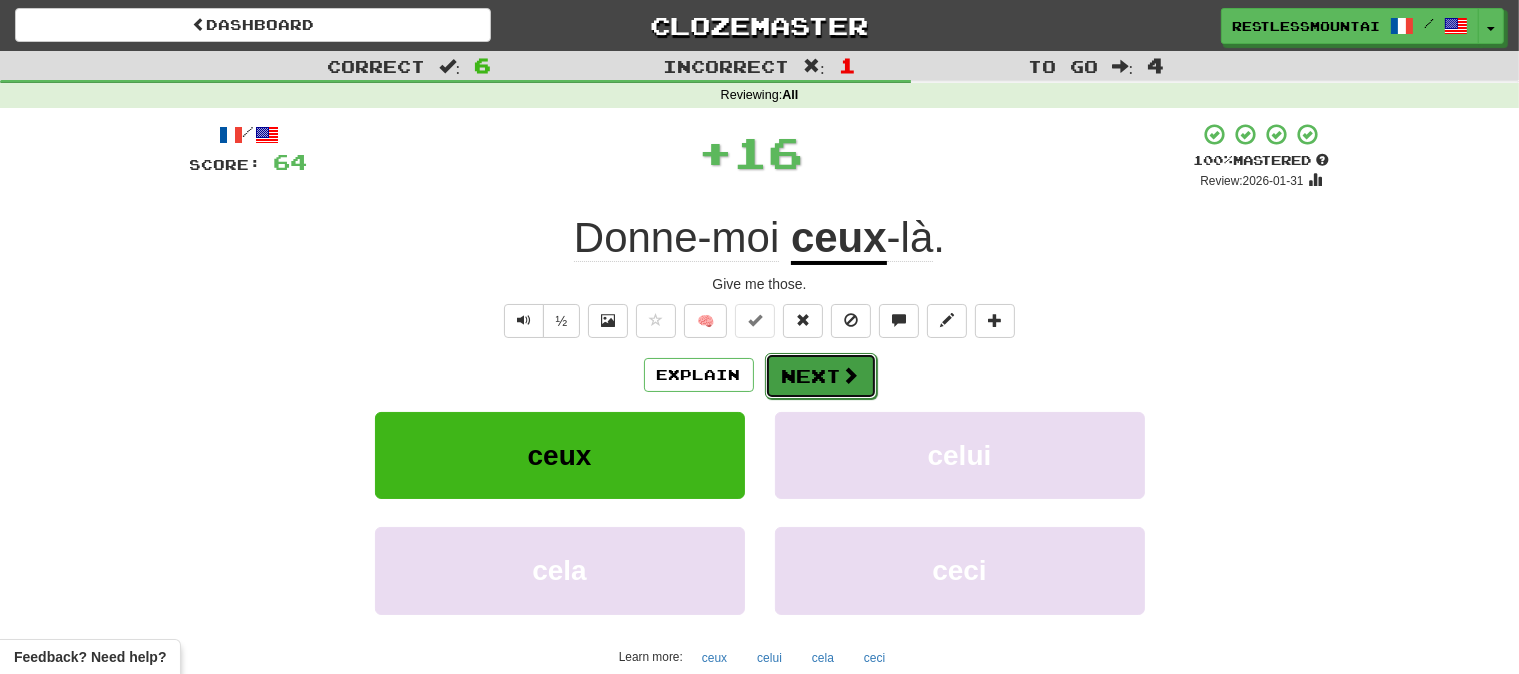click on "Next" at bounding box center (821, 376) 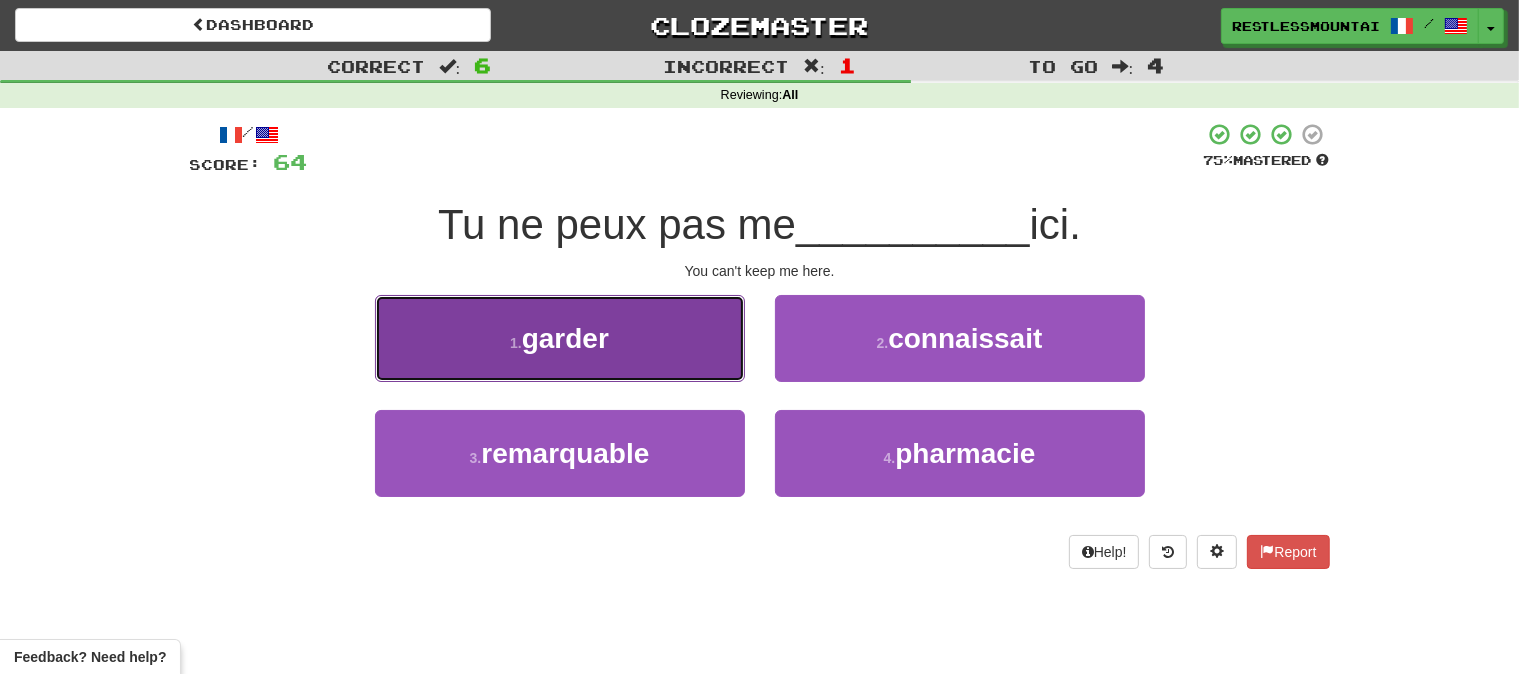 click on "1 .  garder" at bounding box center (560, 338) 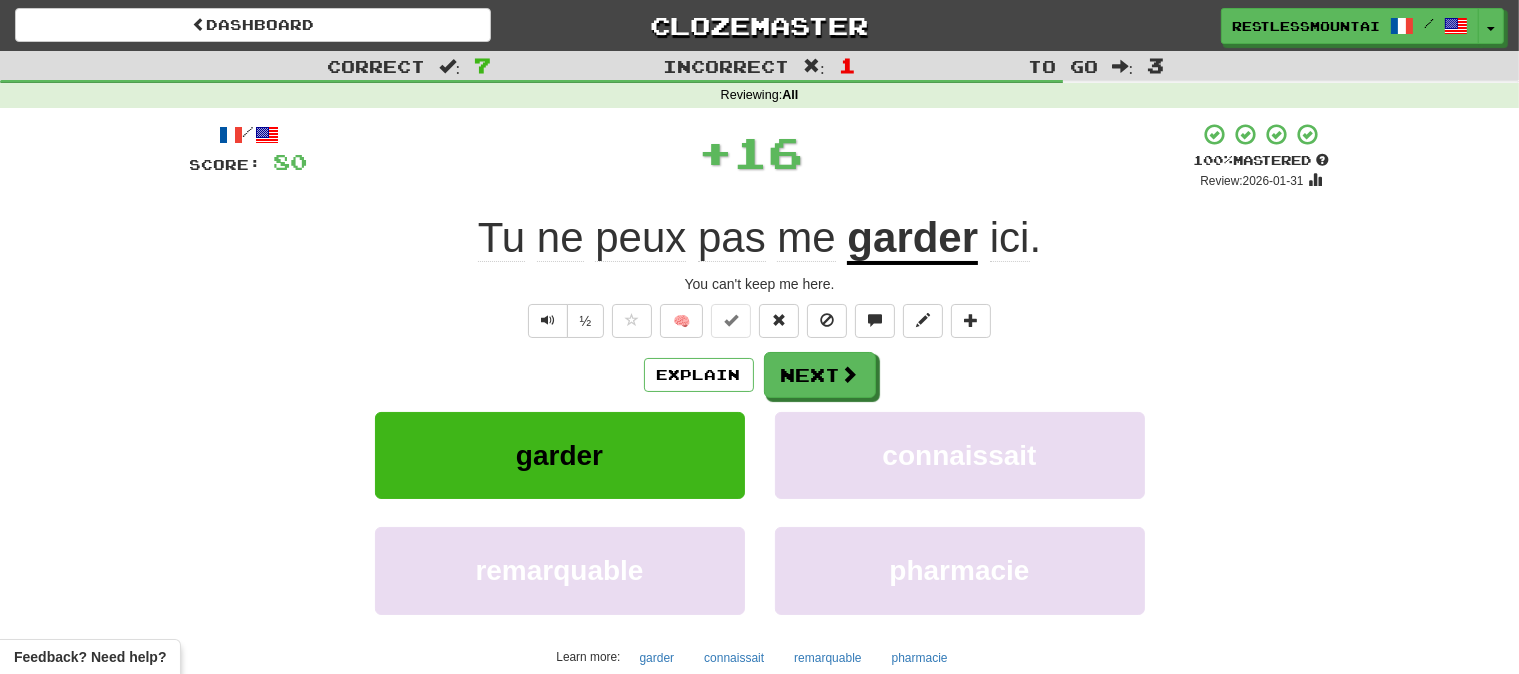 click on "/ Score: 80 + 100 % Mastered Review: 2026-01-31 Tu ne peux pas me garder ici. You can't keep me here. ½ 🧠 Explain Next garder connaissait remarquable pharmacie Learn more: garder connaissait remarquable pharmacie Help! Report Sentence Source" at bounding box center [760, 435] 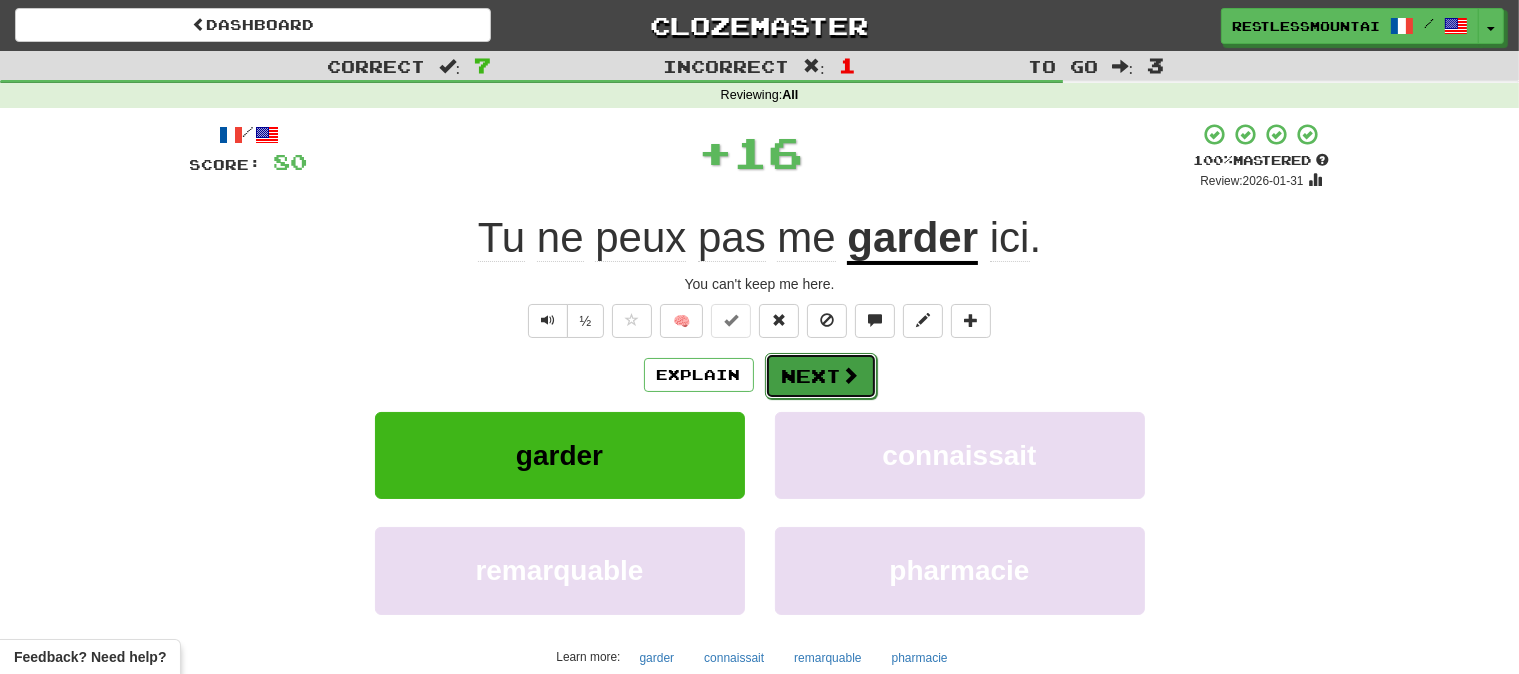 click on "Next" at bounding box center (821, 376) 